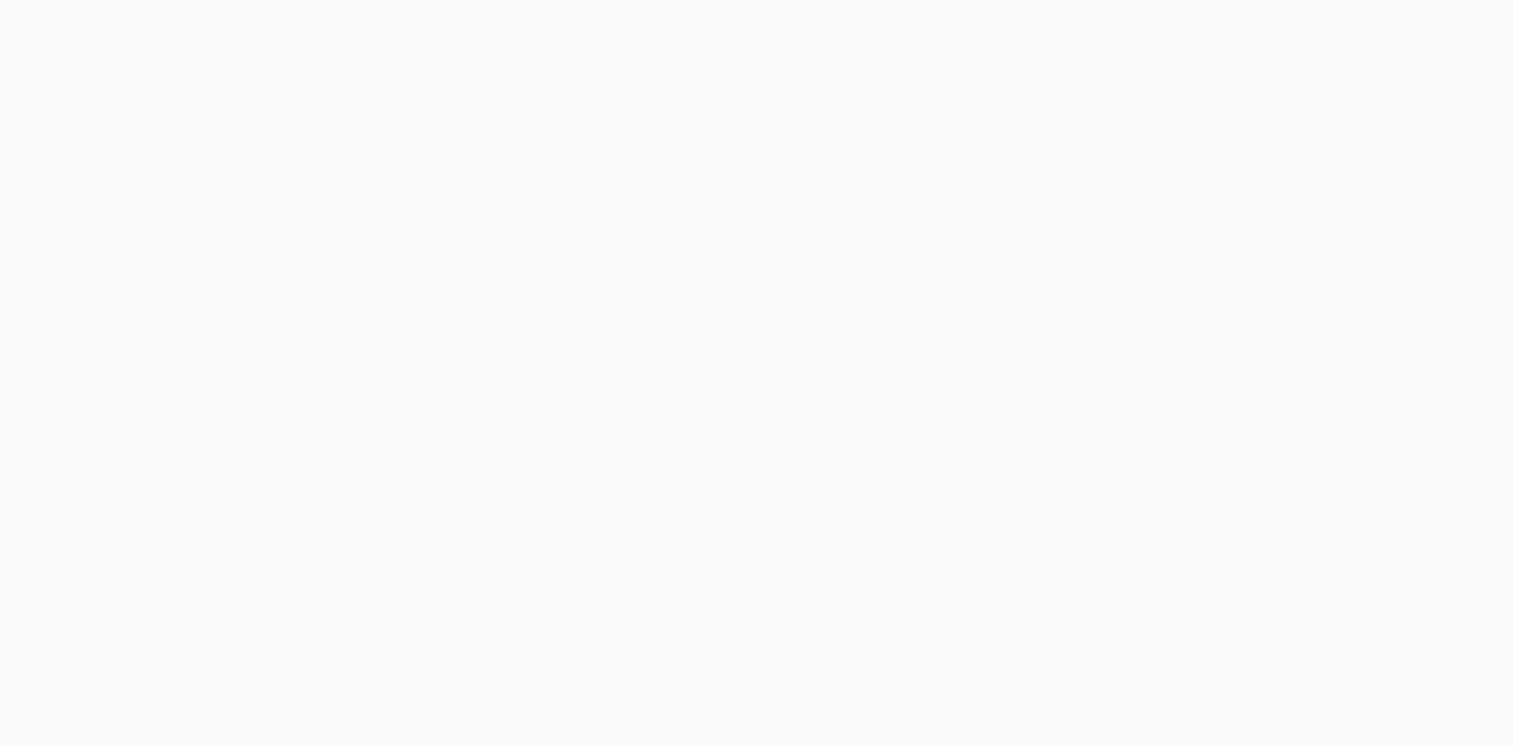 scroll, scrollTop: 0, scrollLeft: 0, axis: both 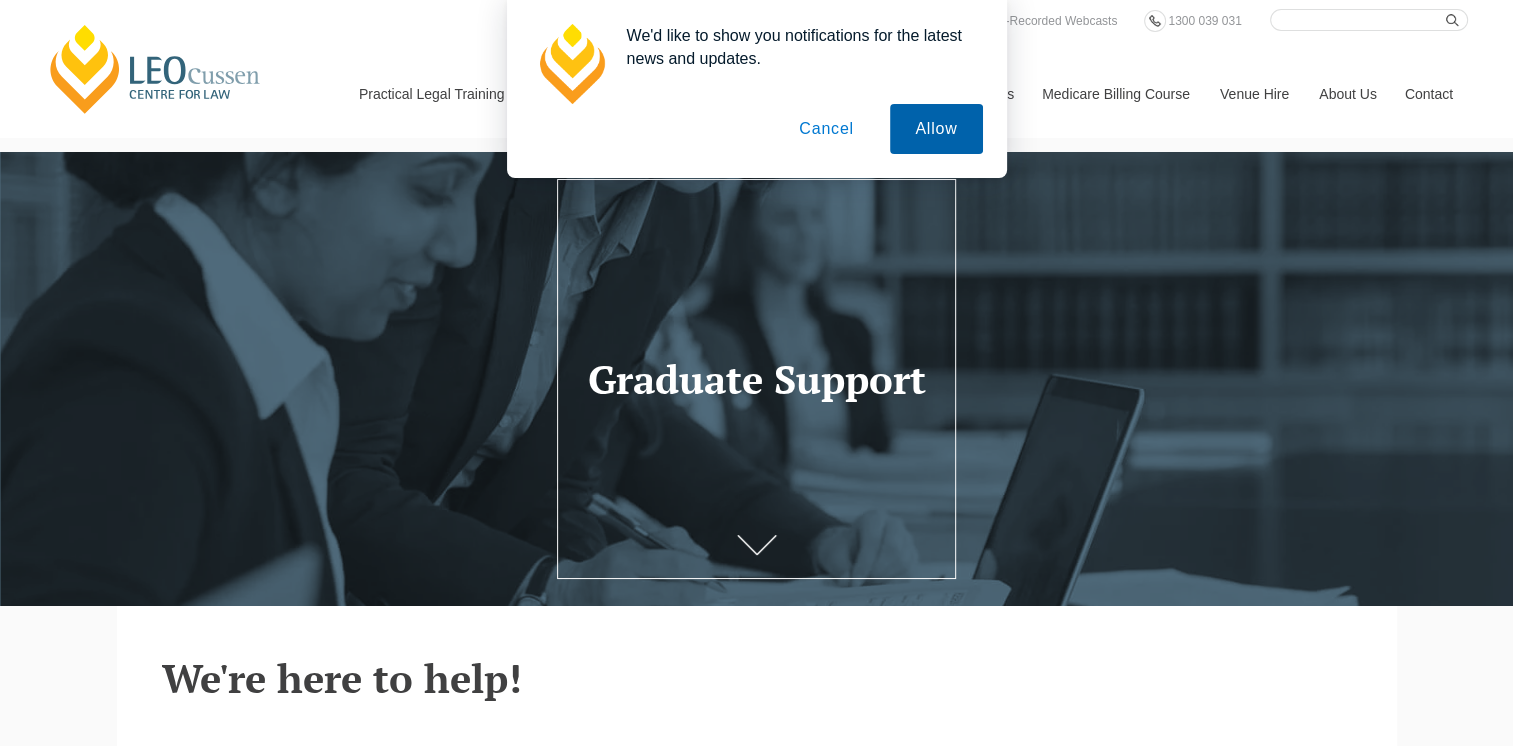 click on "Allow" at bounding box center [936, 129] 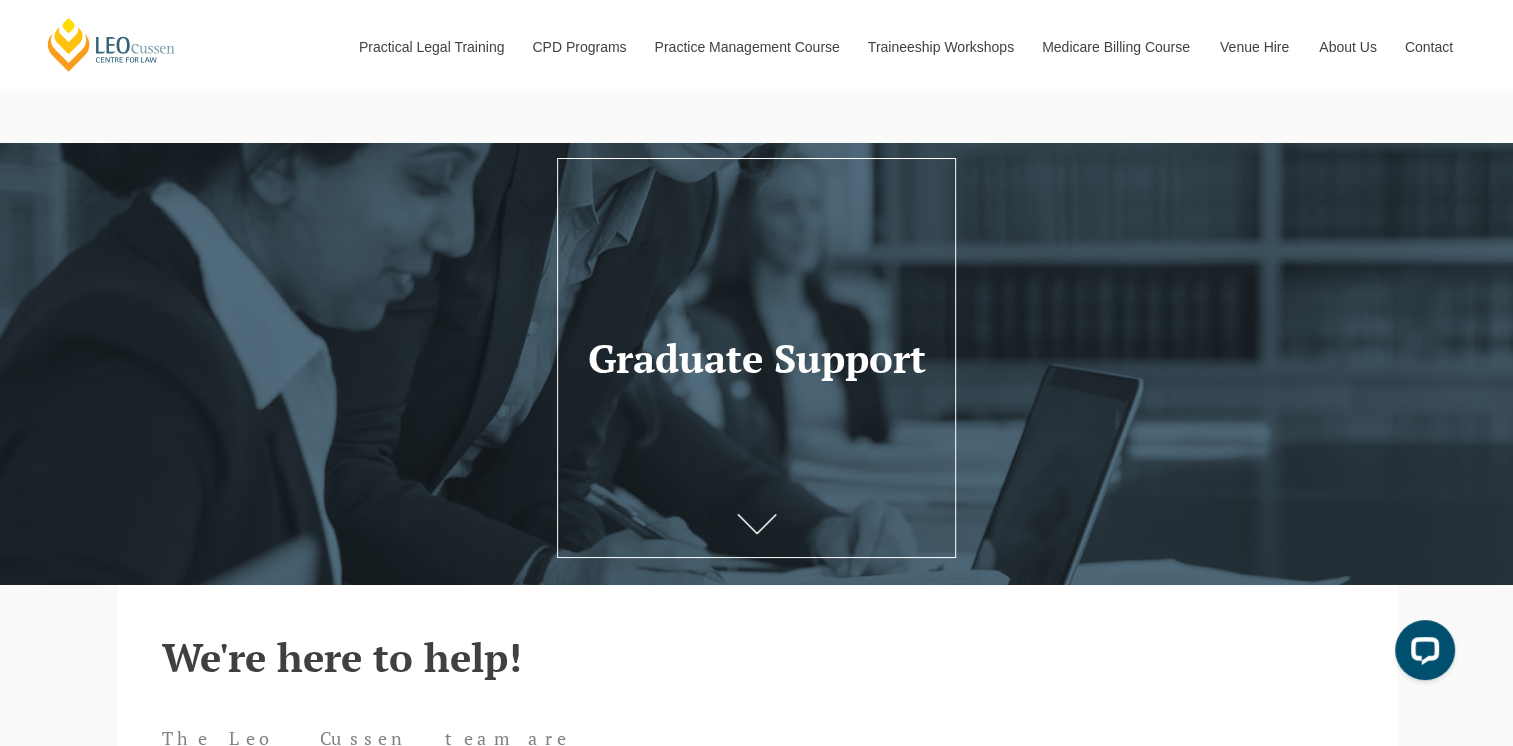 scroll, scrollTop: 0, scrollLeft: 0, axis: both 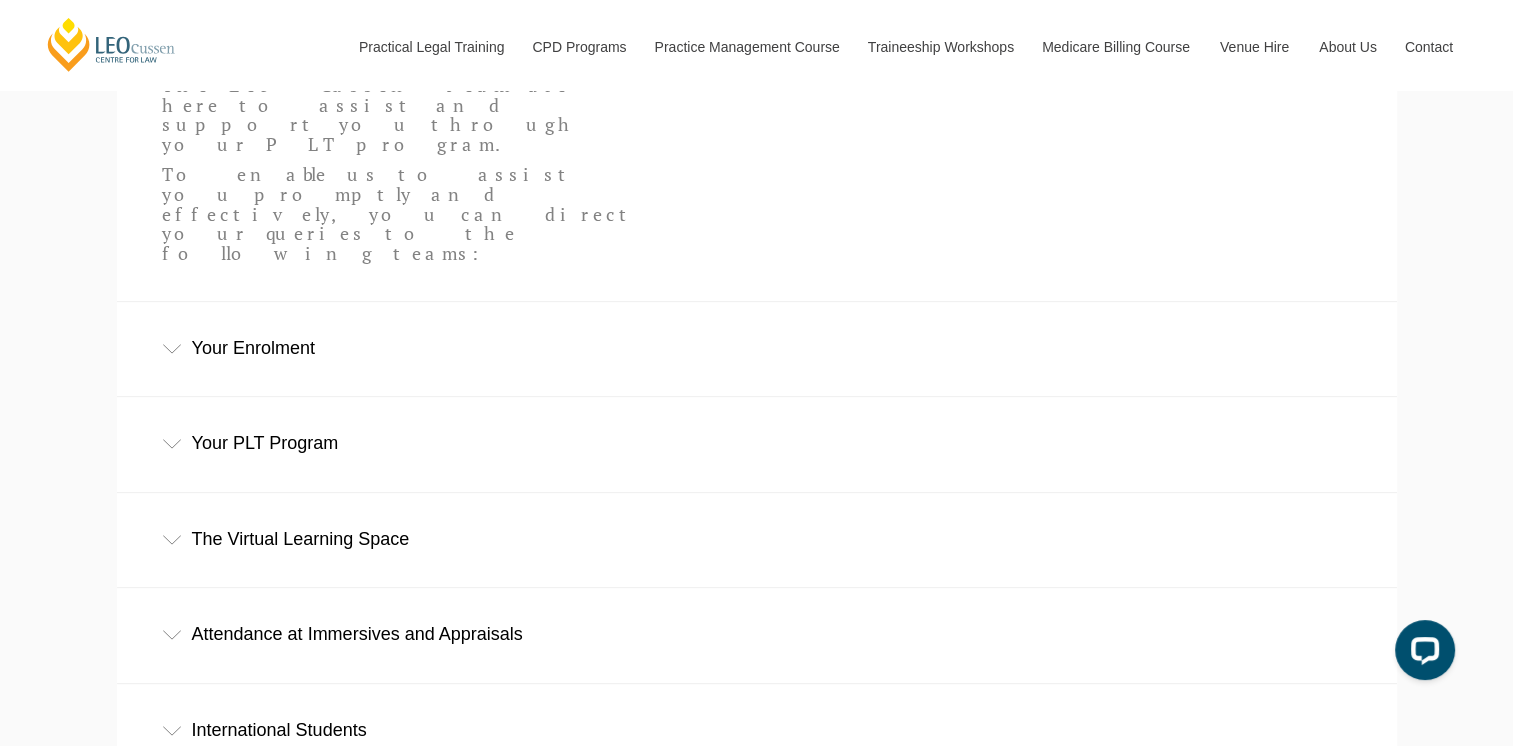 click on "Your PLT Program" at bounding box center (757, 443) 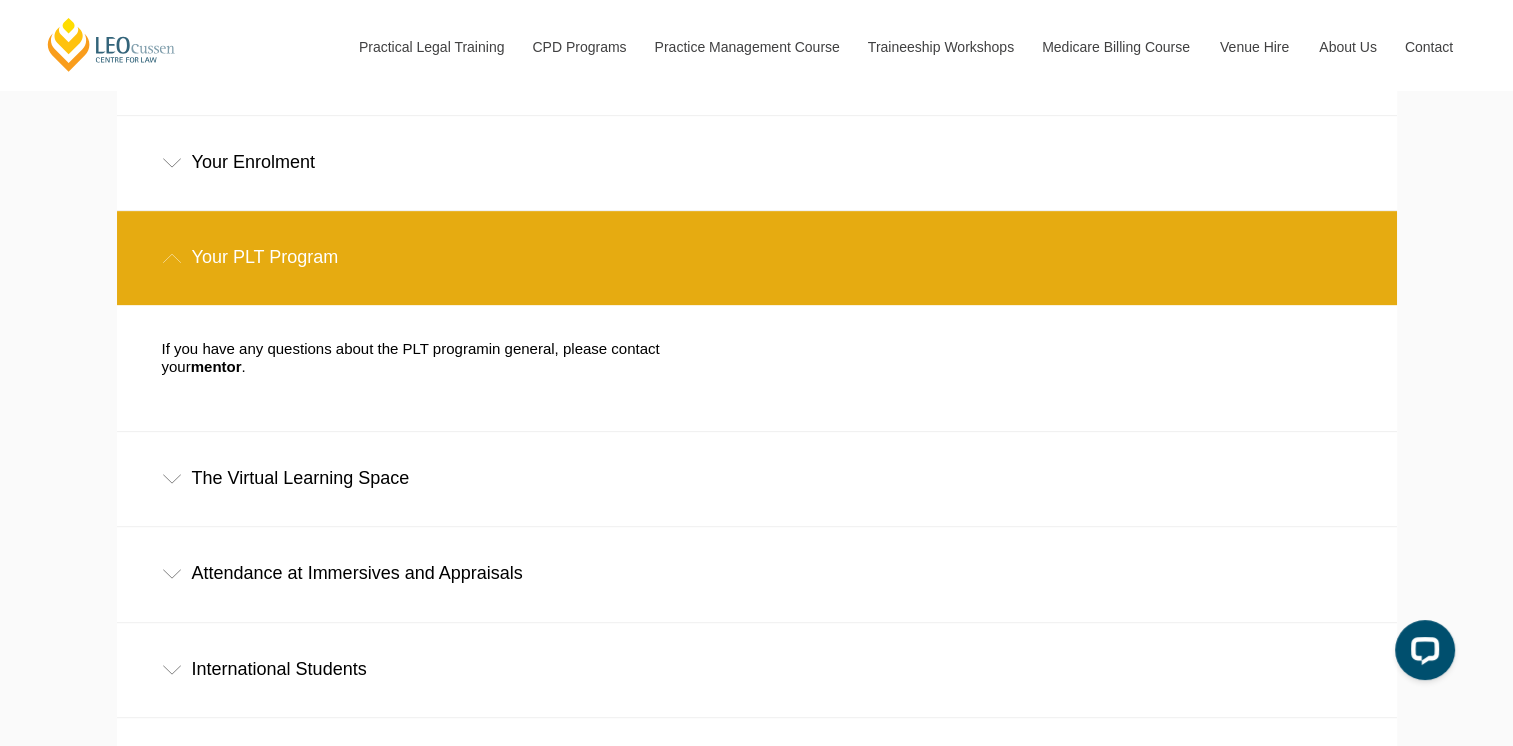 scroll, scrollTop: 860, scrollLeft: 0, axis: vertical 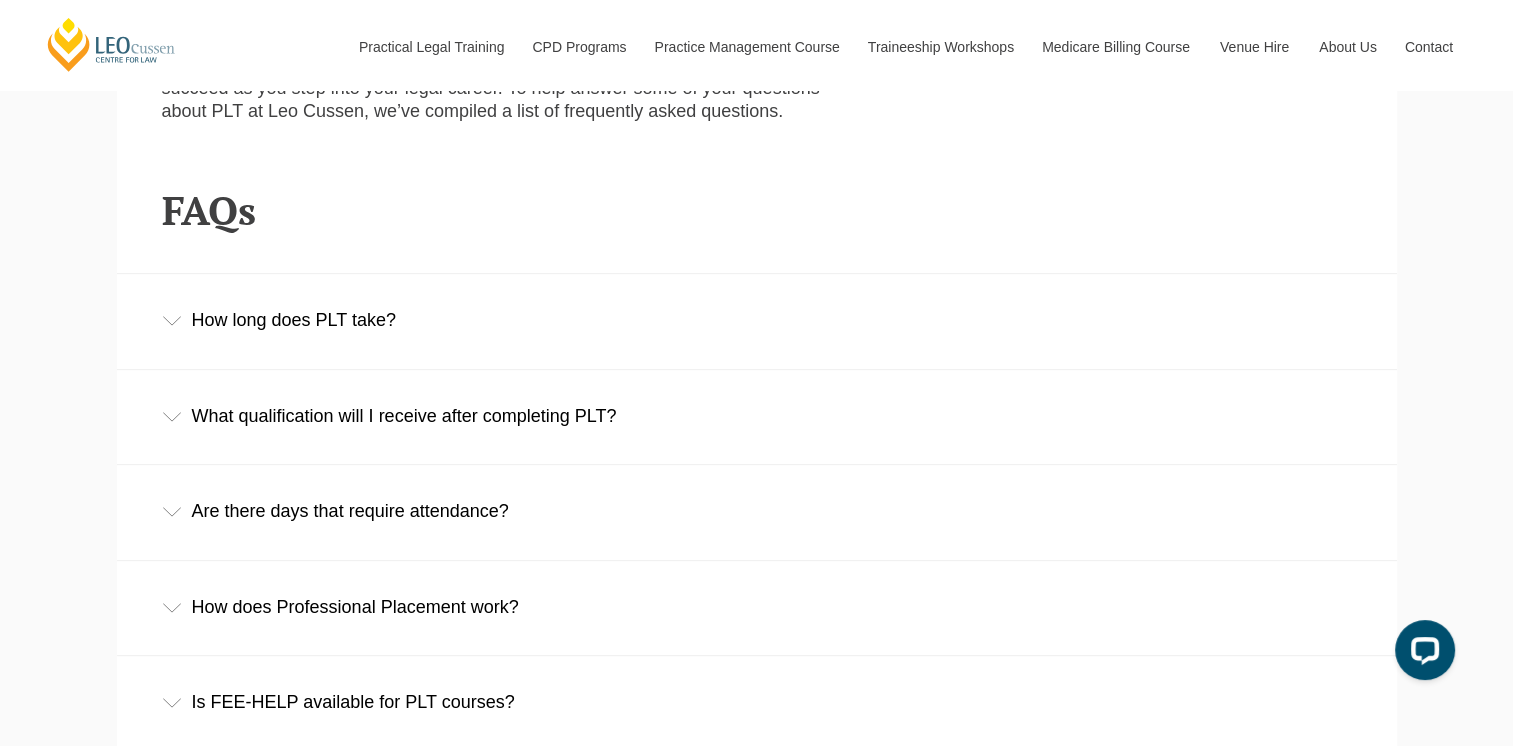 click on "How long does PLT take?" at bounding box center [757, 320] 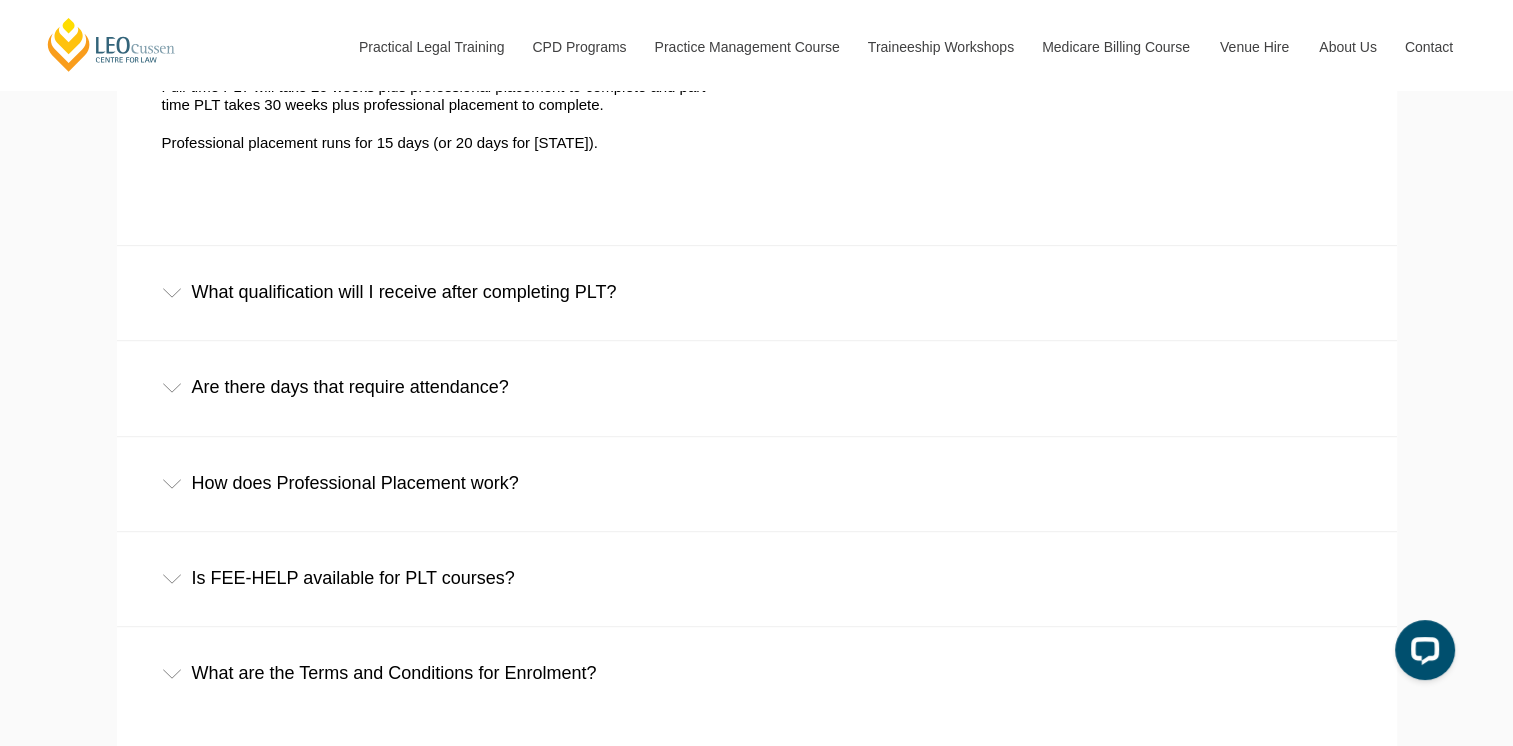 scroll, scrollTop: 1074, scrollLeft: 0, axis: vertical 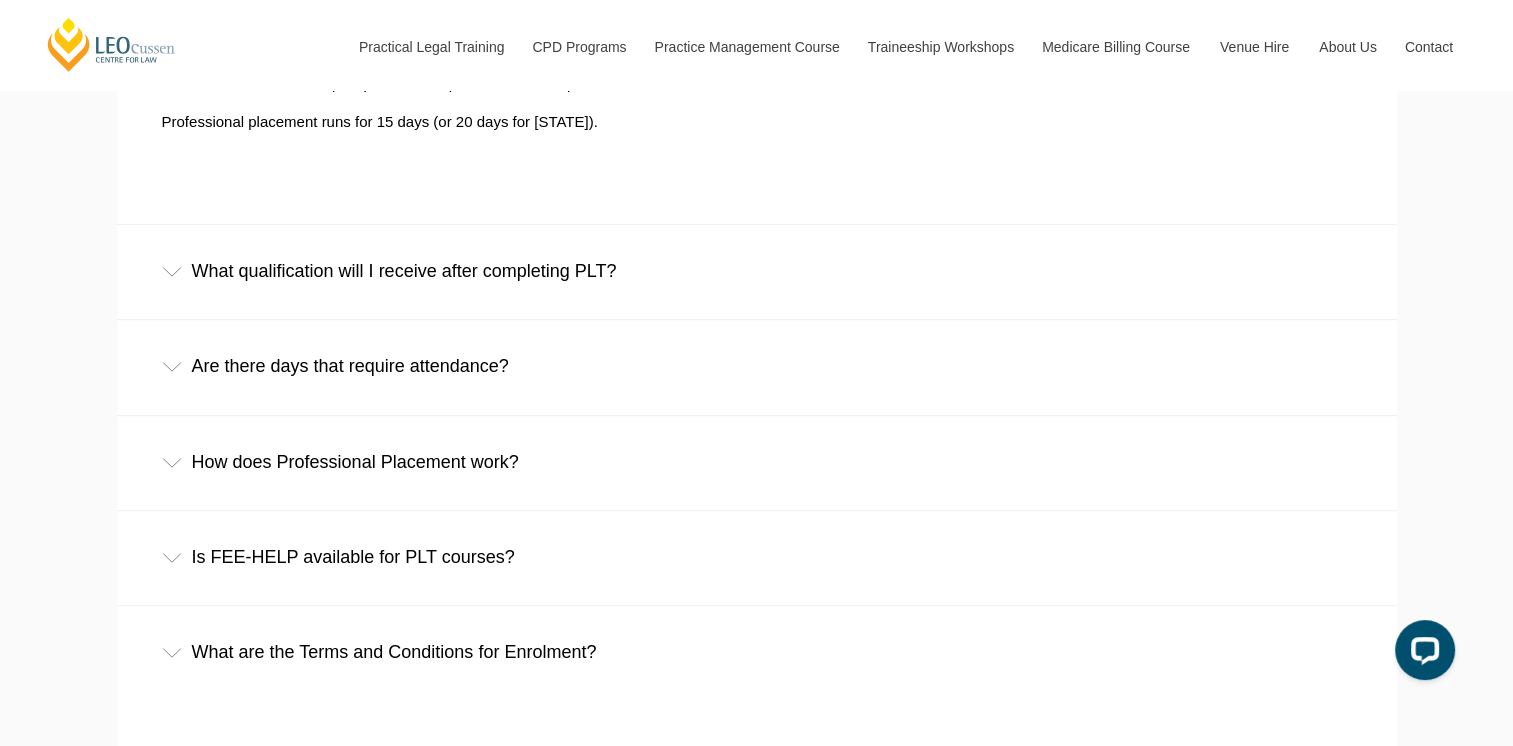 click on "What qualification will I receive after completing PLT?" at bounding box center (757, 271) 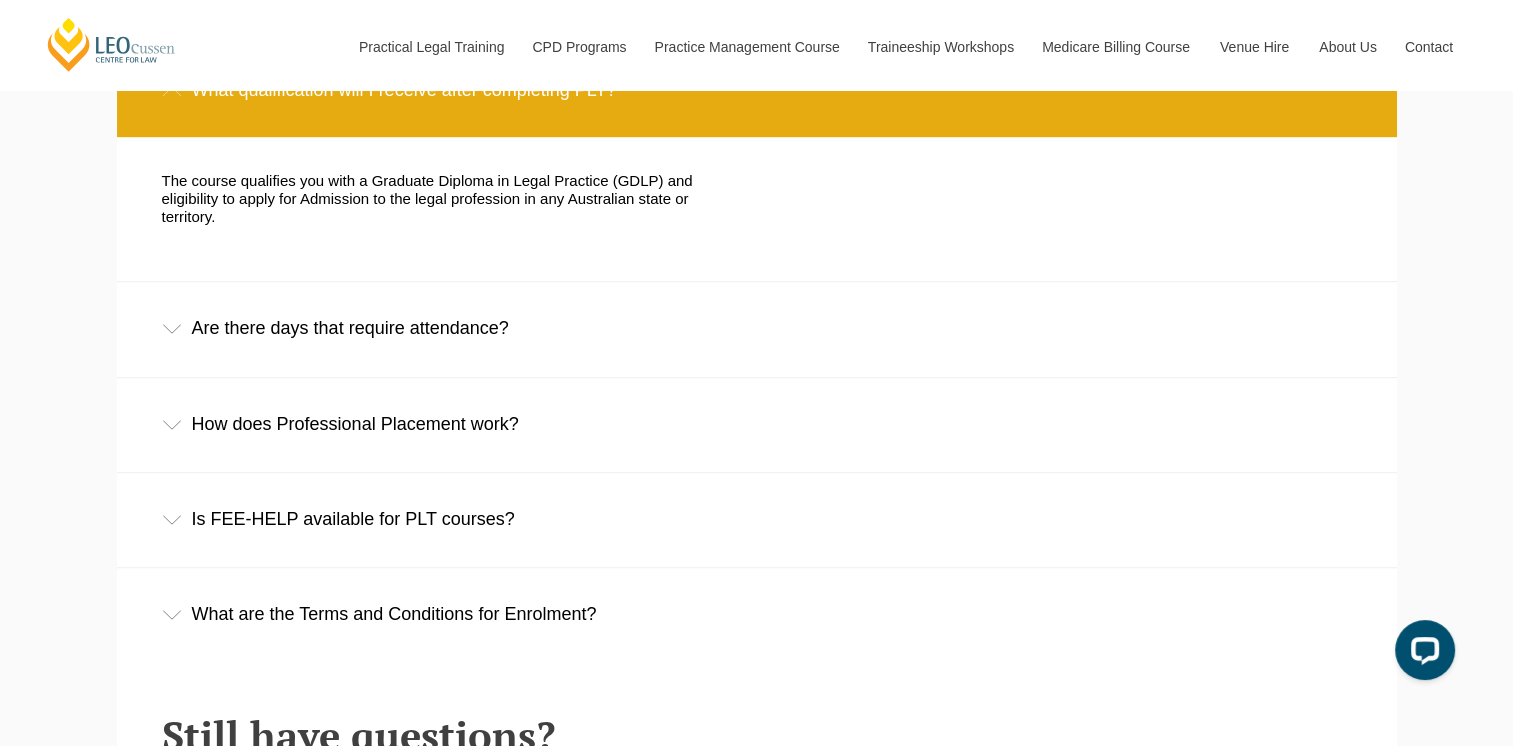 scroll, scrollTop: 1264, scrollLeft: 0, axis: vertical 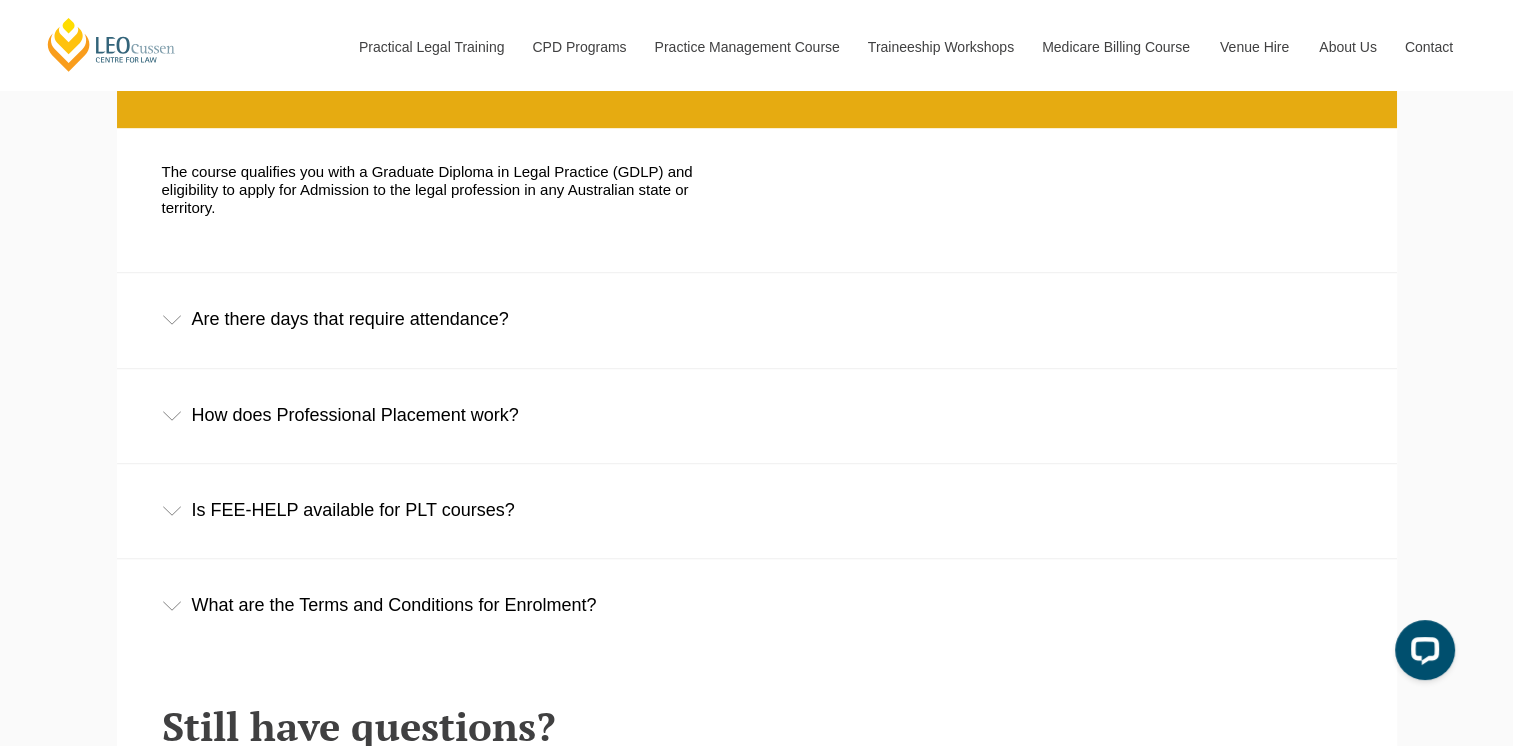 click on "Are there days that require attendance?" at bounding box center (757, 319) 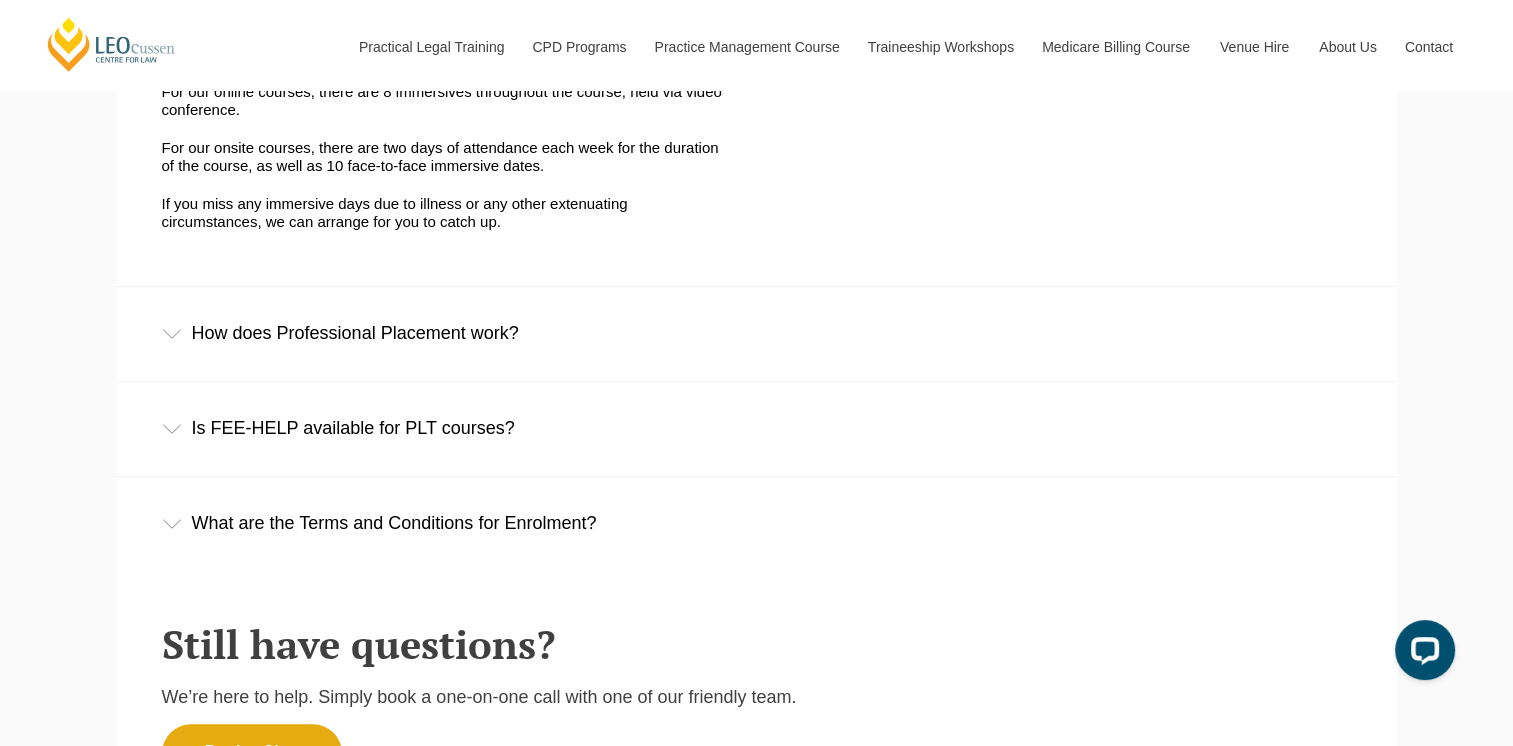 scroll, scrollTop: 1644, scrollLeft: 0, axis: vertical 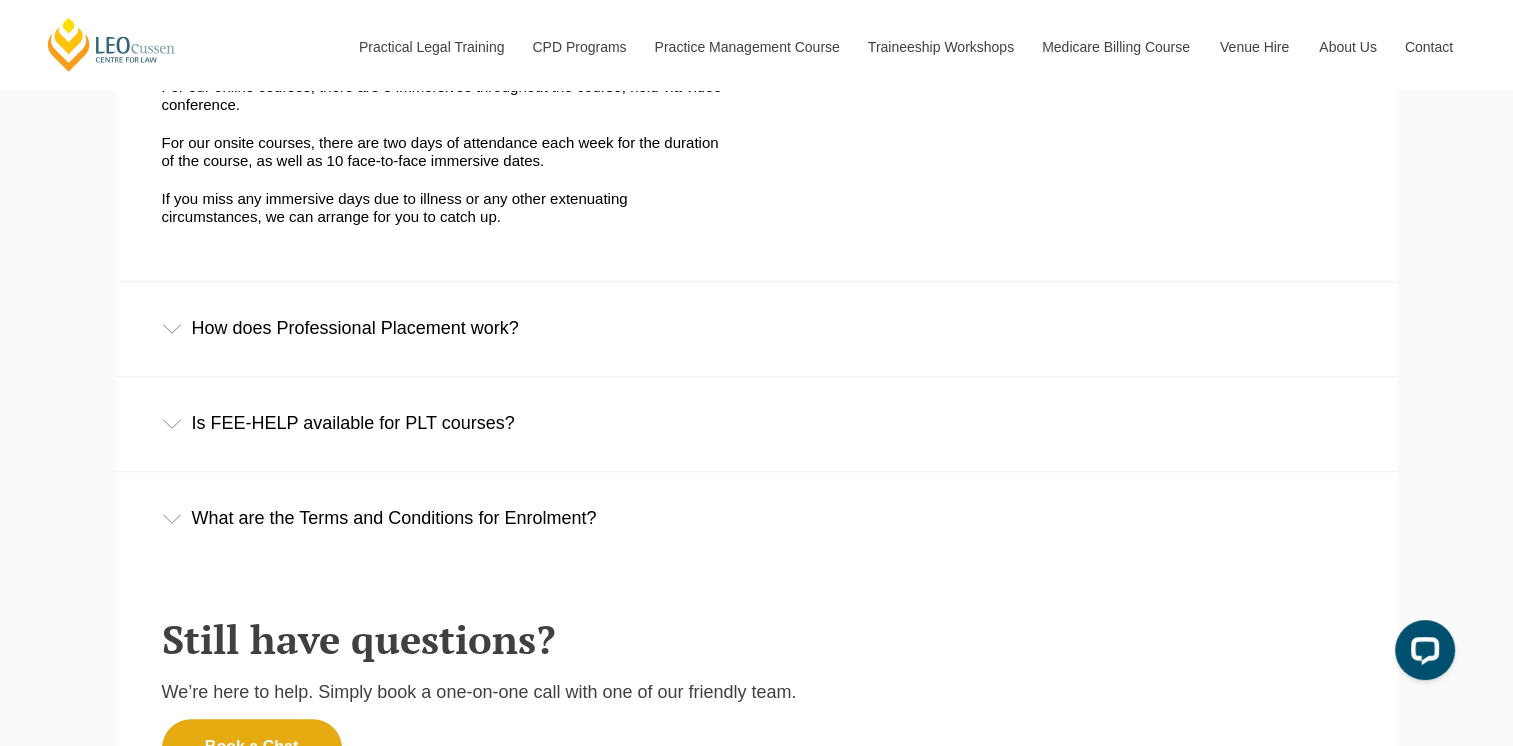 click on "How does Professional Placement work?" at bounding box center [757, 328] 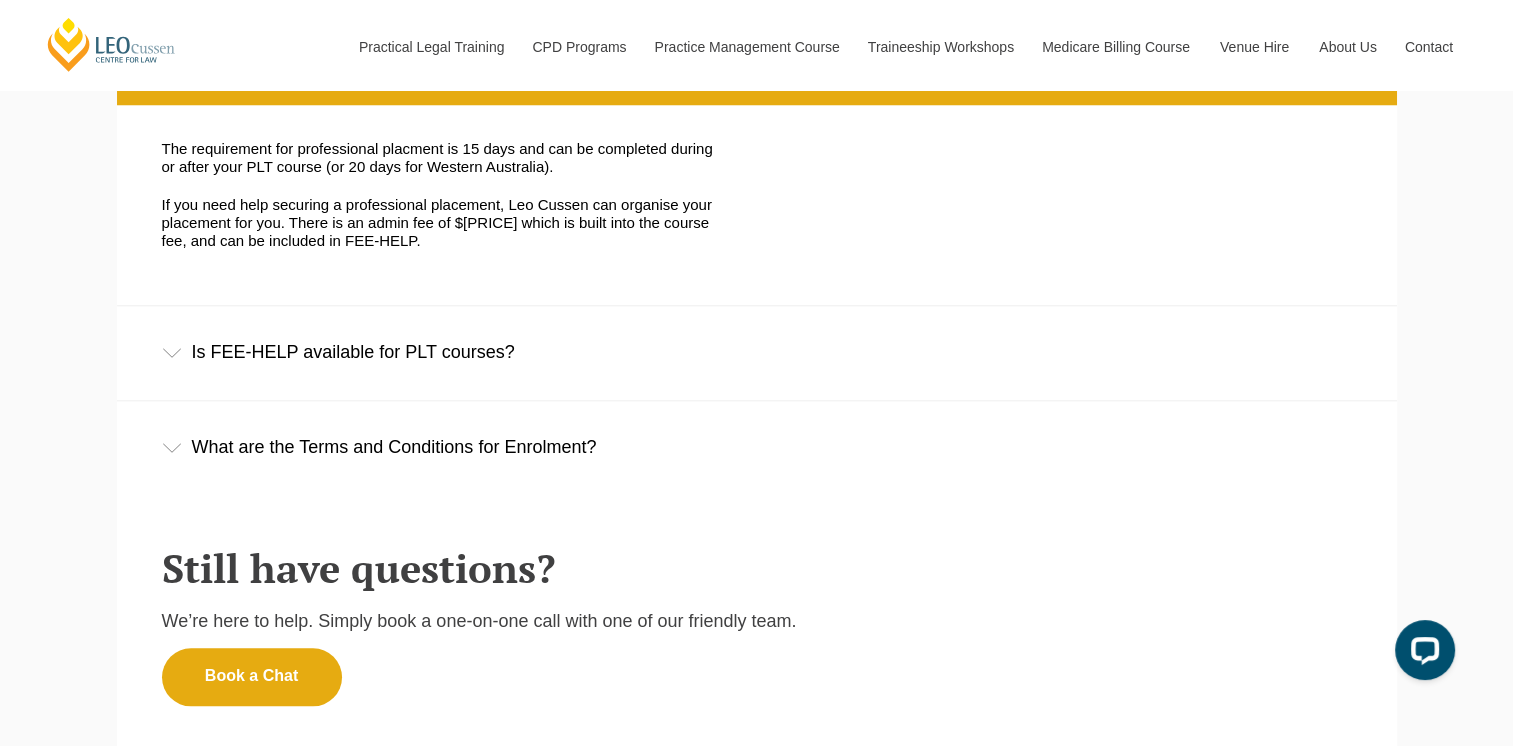 scroll, scrollTop: 1916, scrollLeft: 0, axis: vertical 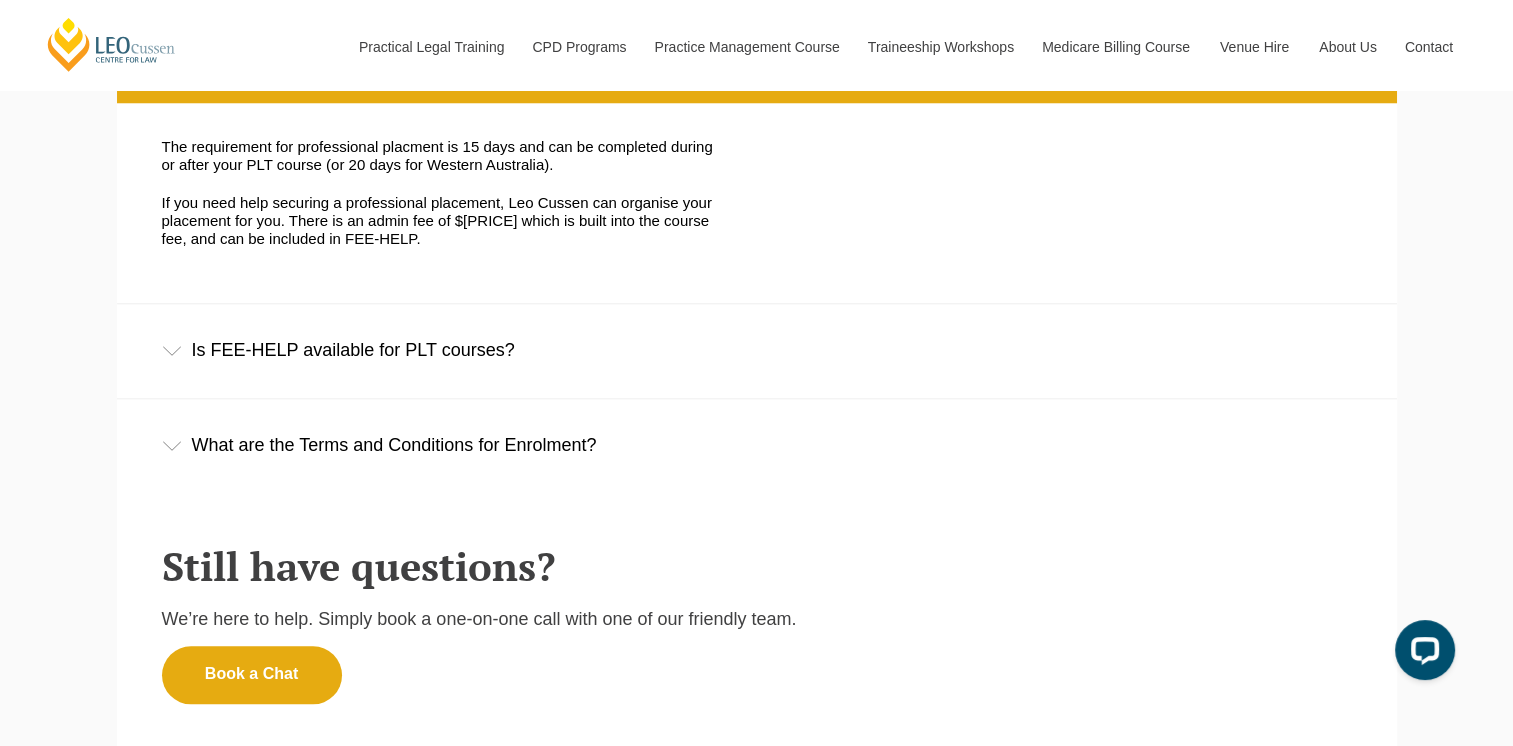 click 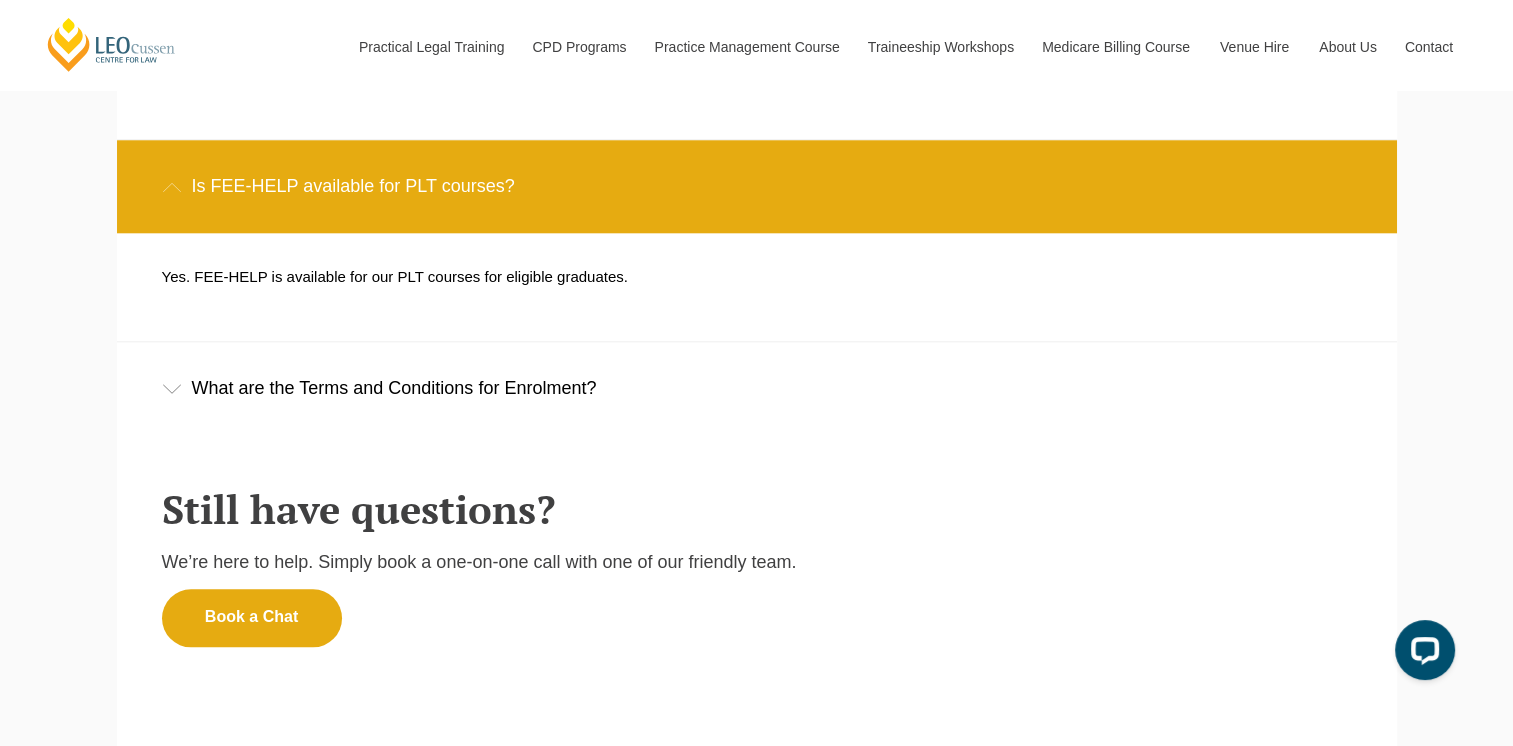 scroll, scrollTop: 2081, scrollLeft: 0, axis: vertical 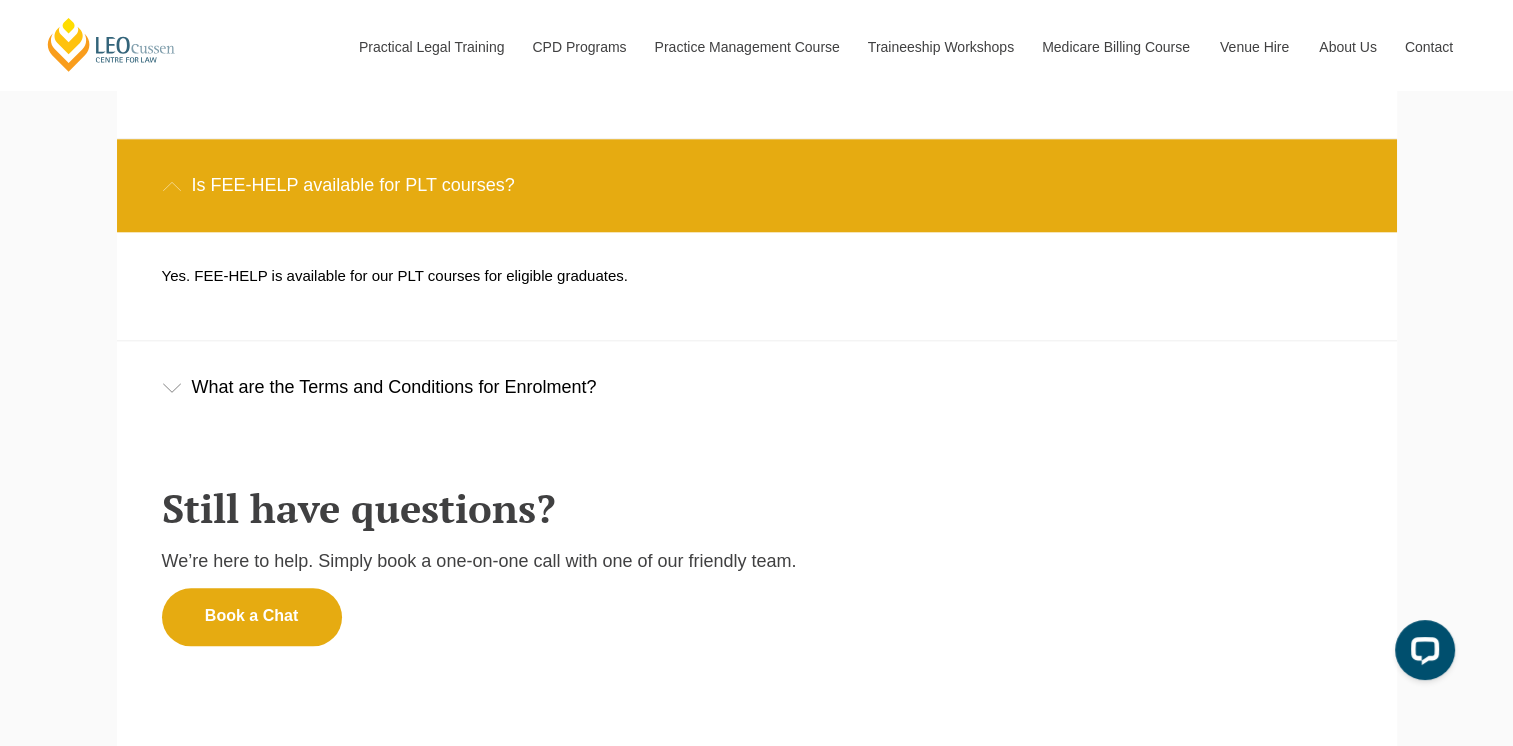 click 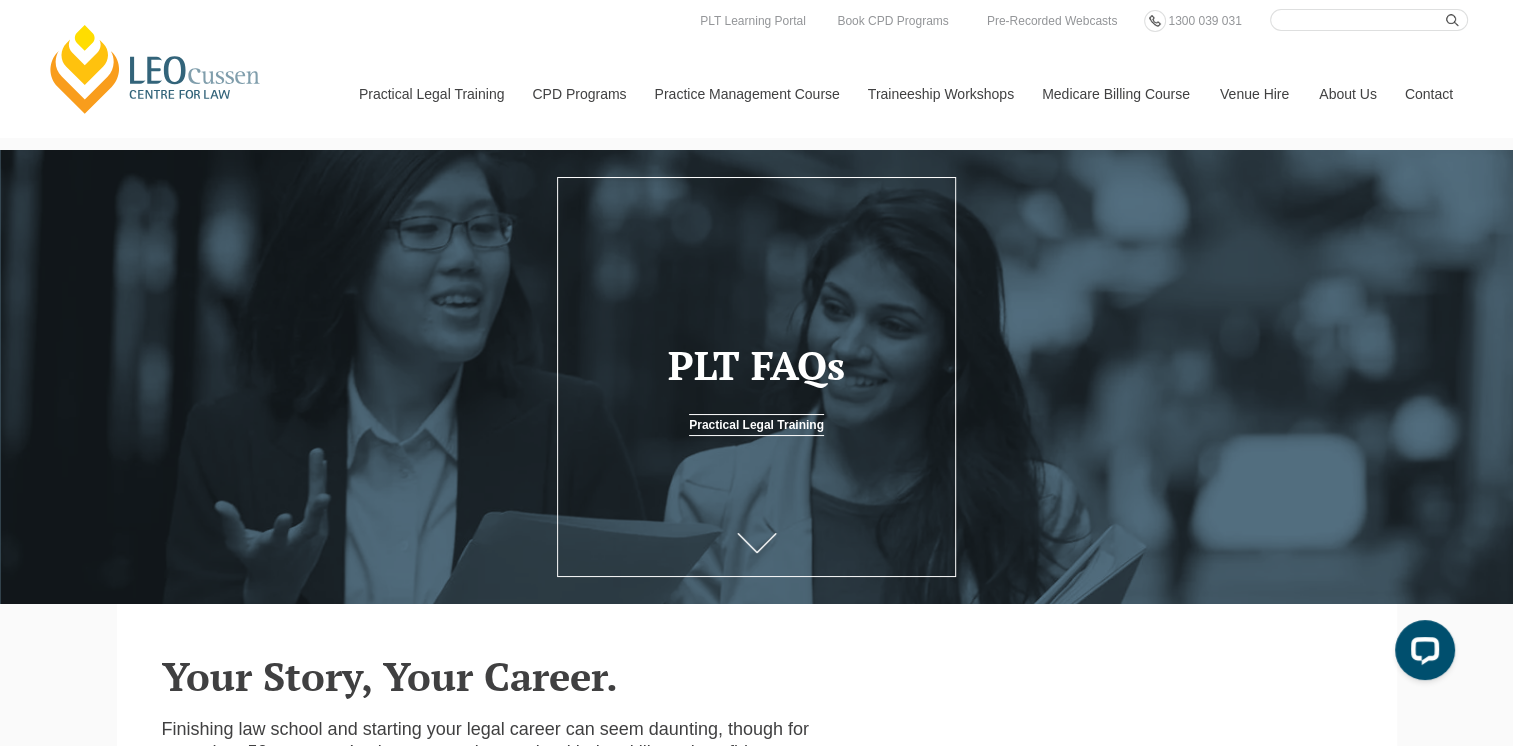 scroll, scrollTop: 0, scrollLeft: 0, axis: both 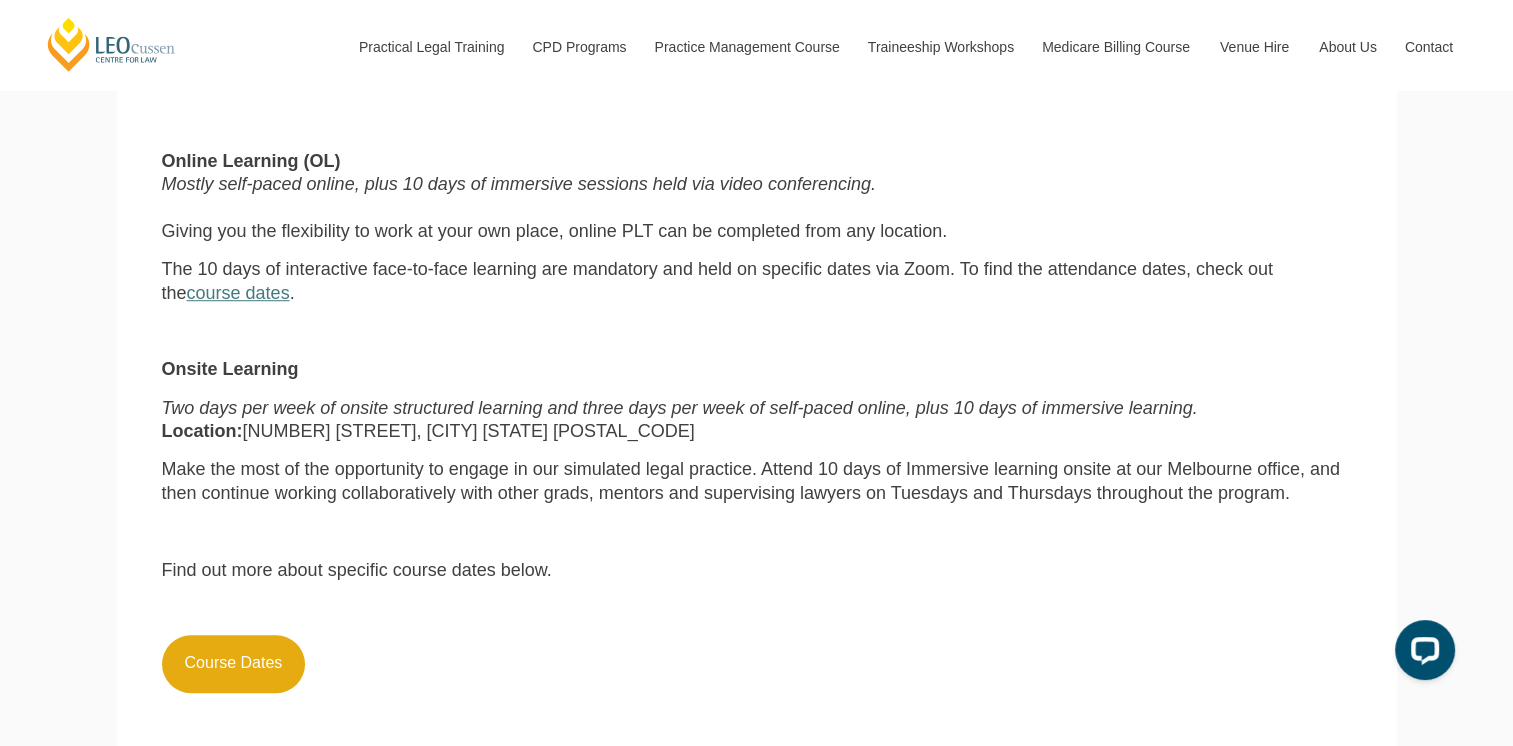 click on "course dates" at bounding box center [238, 293] 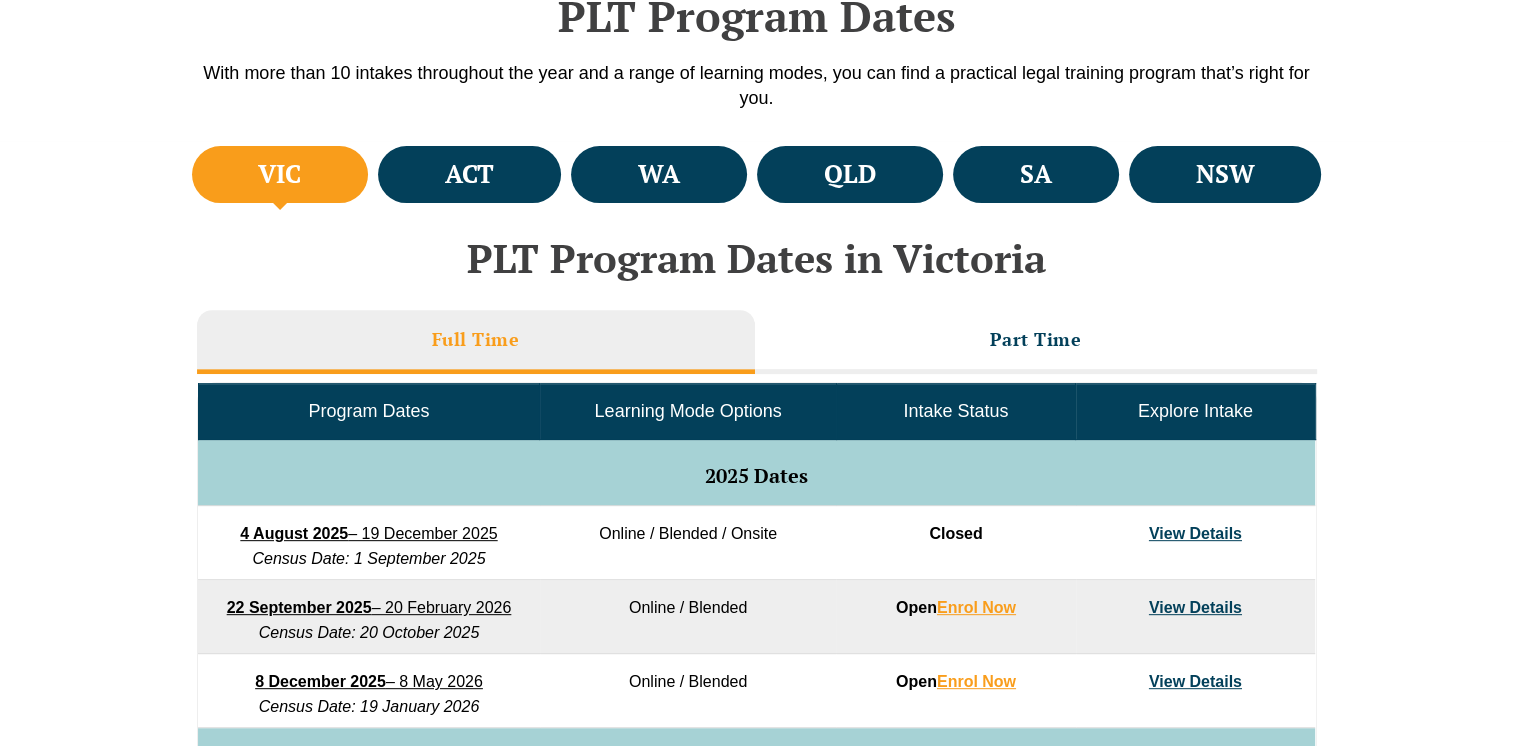 scroll, scrollTop: 0, scrollLeft: 0, axis: both 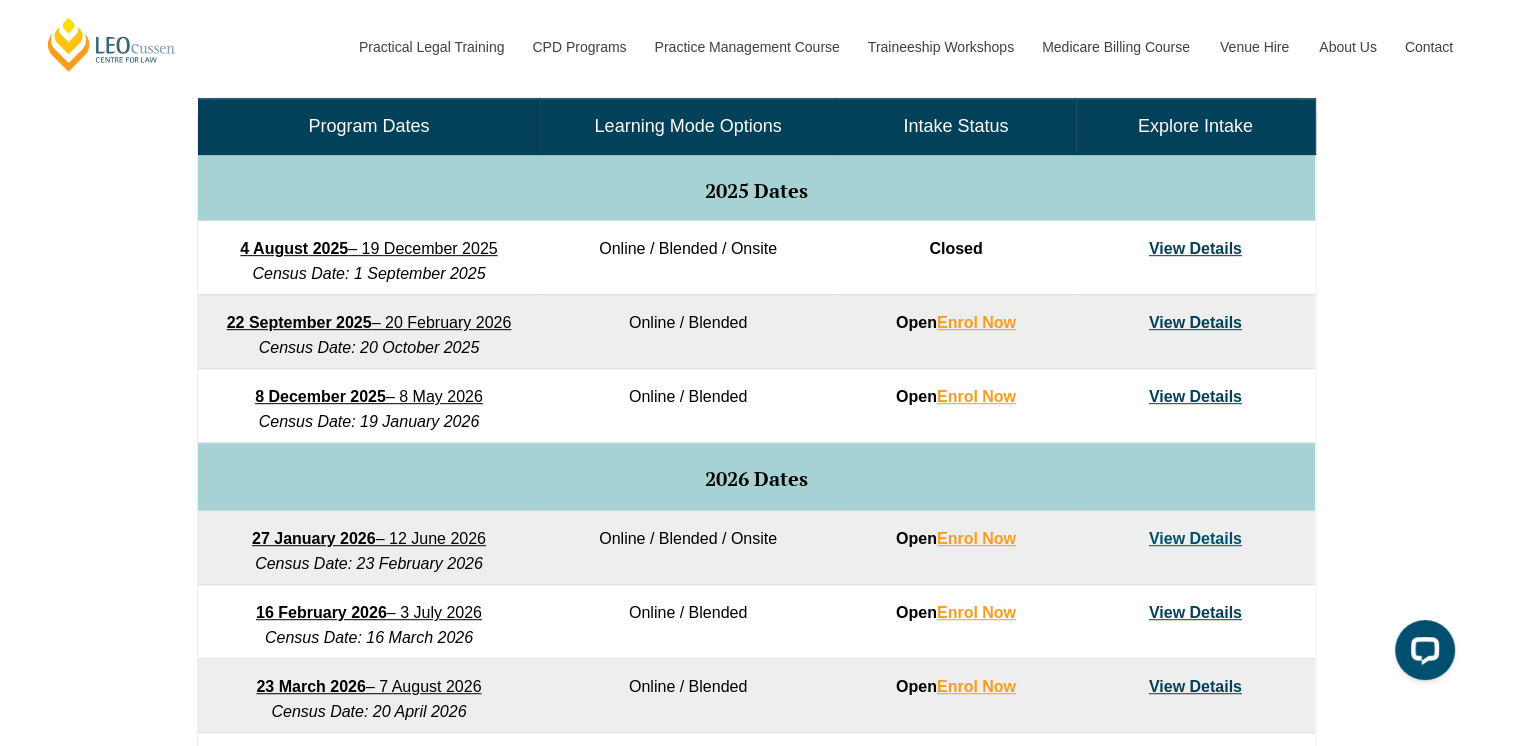 click on "View Details" at bounding box center (1195, 248) 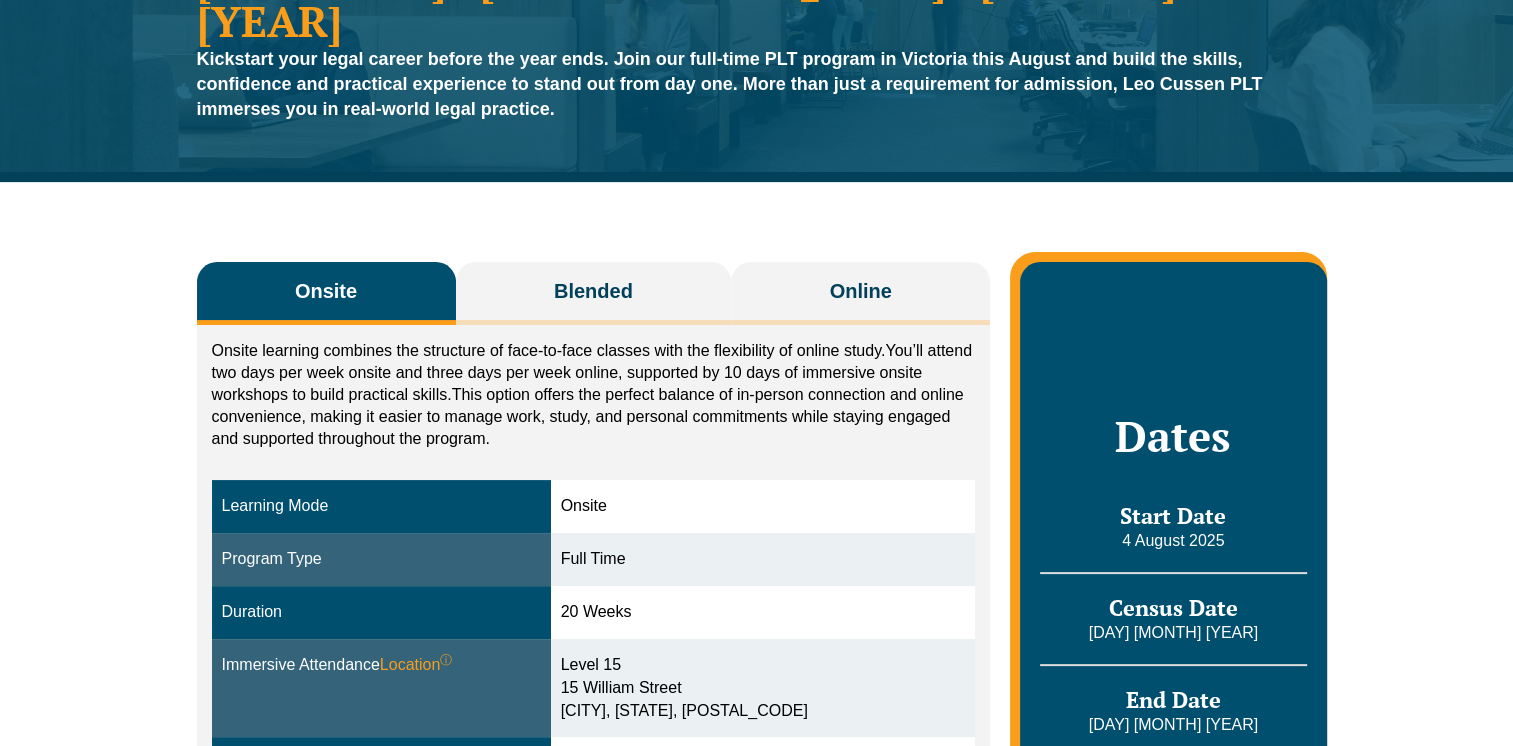 scroll, scrollTop: 256, scrollLeft: 0, axis: vertical 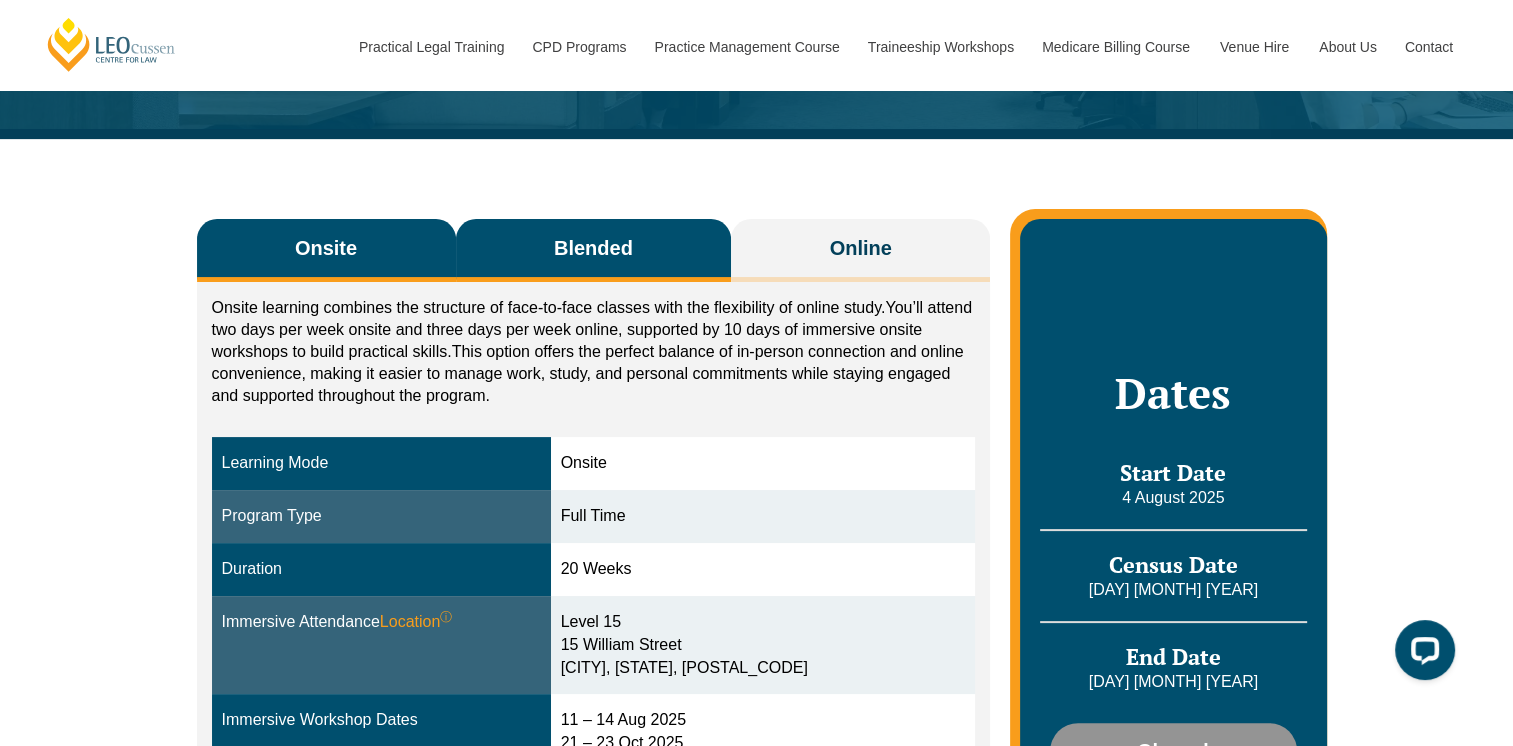 click on "Blended" at bounding box center [594, 250] 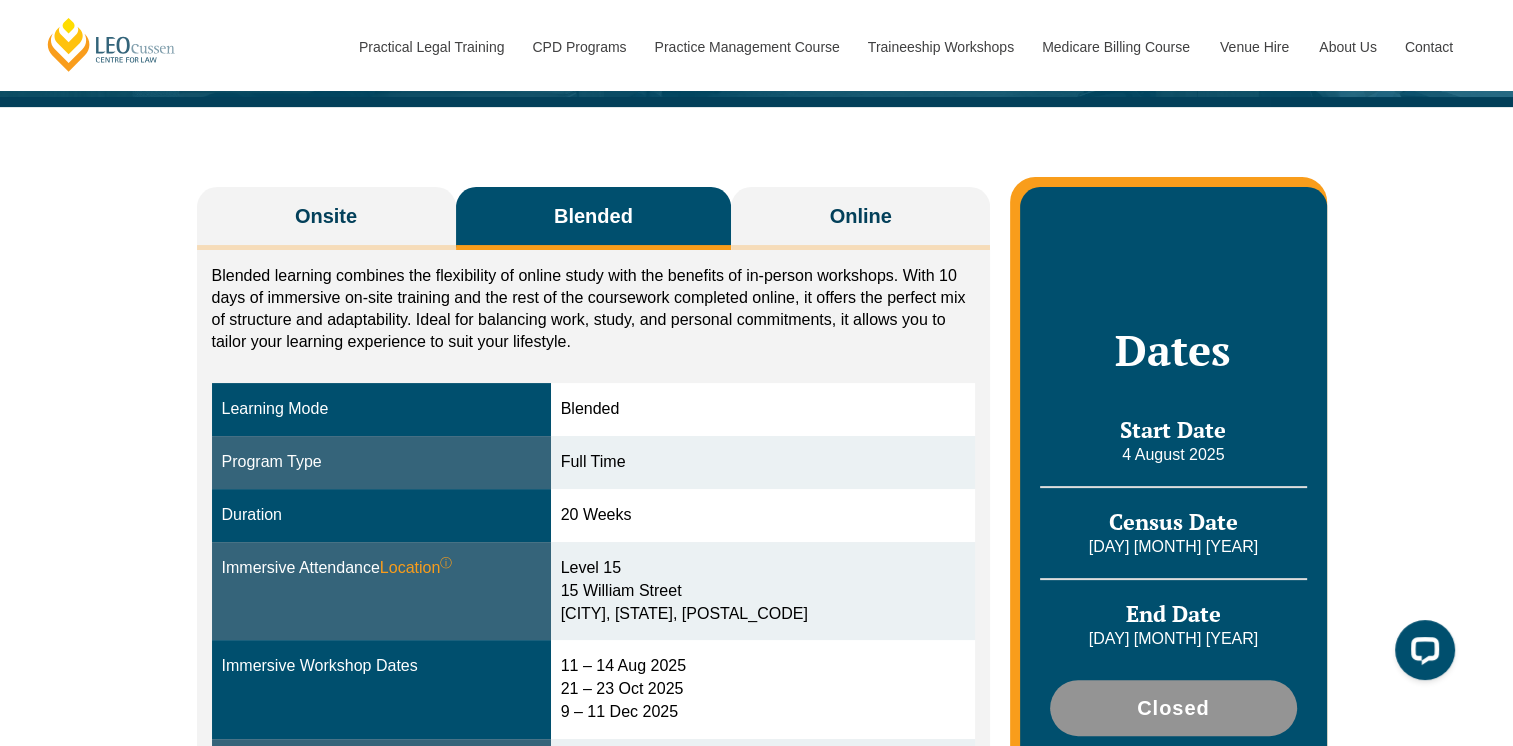 scroll, scrollTop: 305, scrollLeft: 0, axis: vertical 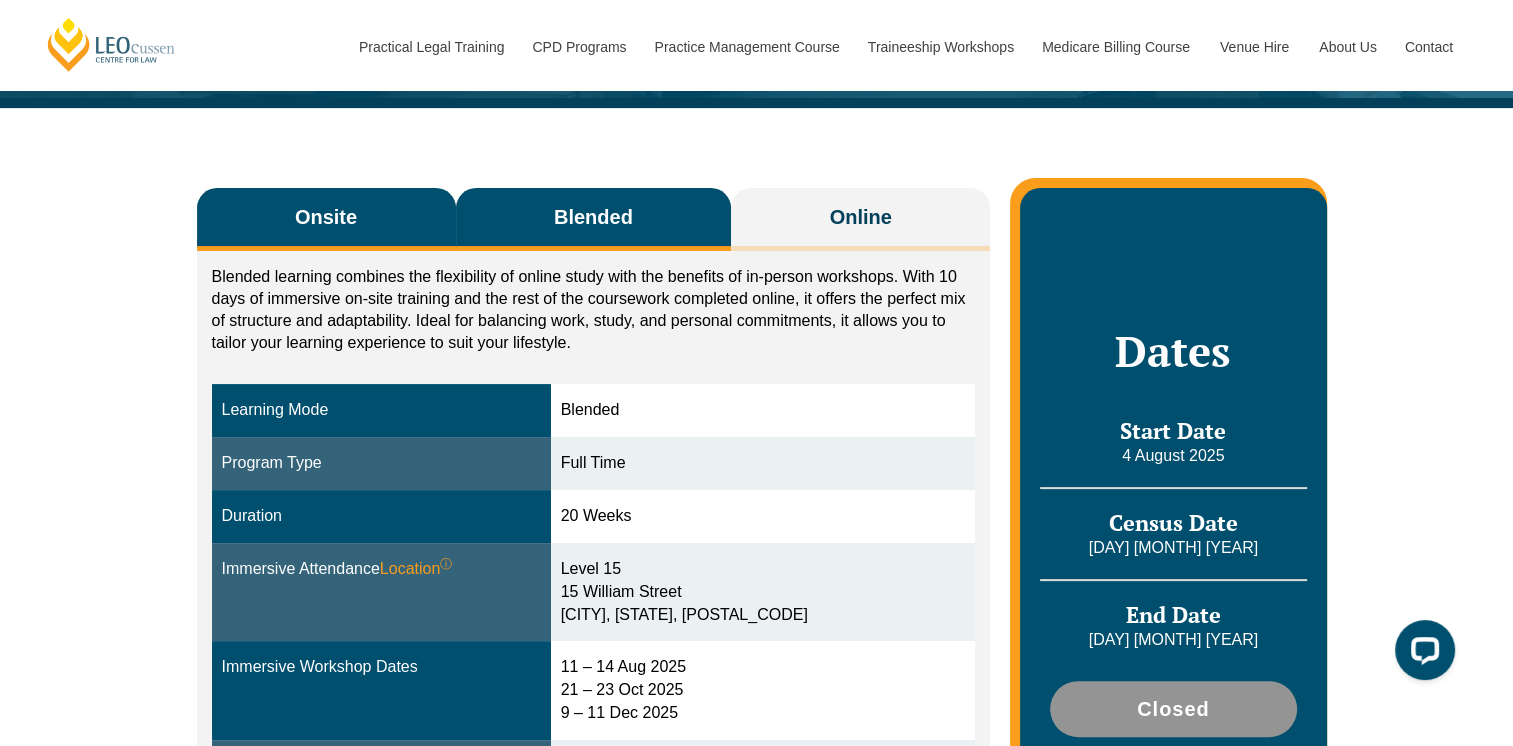 click on "Onsite" at bounding box center [326, 217] 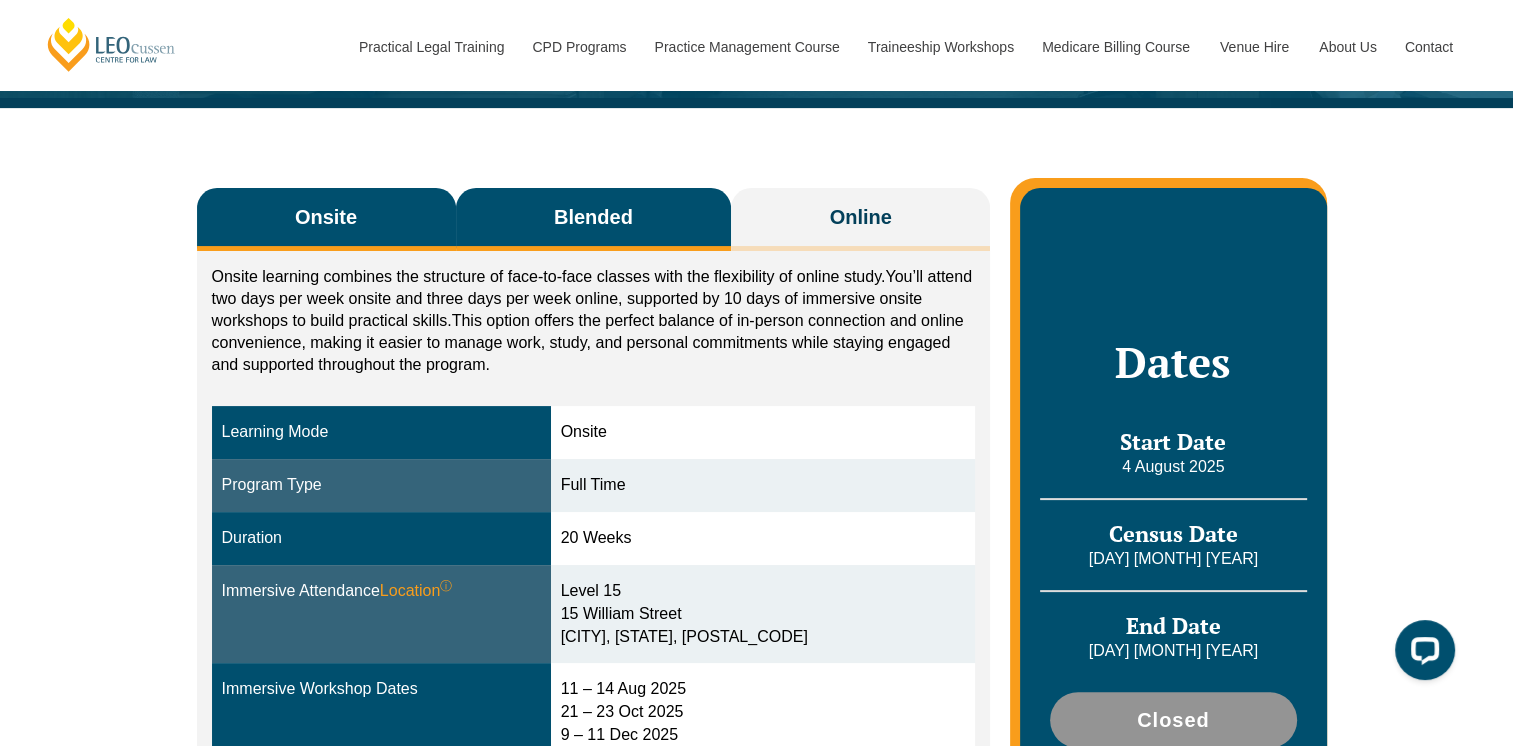 click on "Blended" at bounding box center (594, 219) 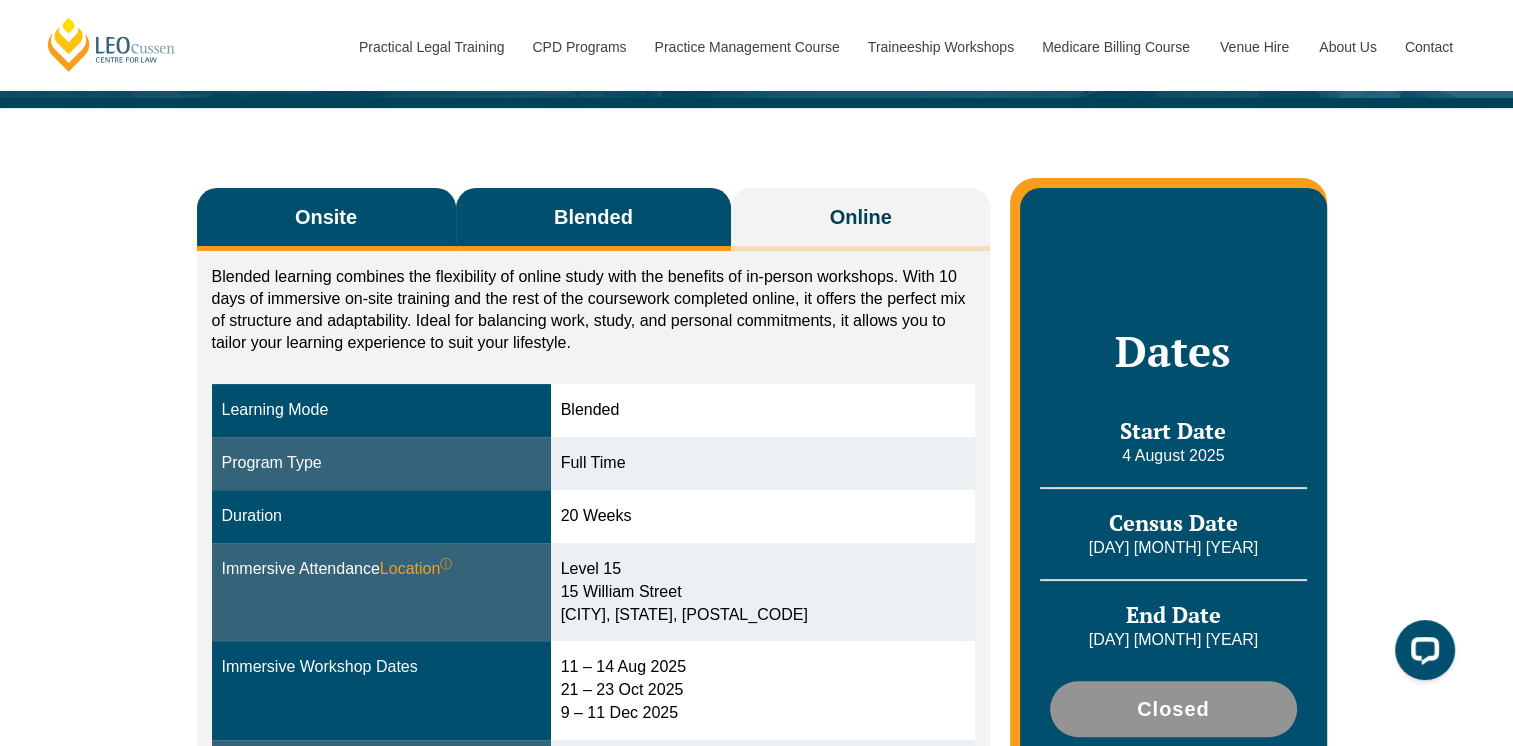 click on "Onsite" at bounding box center [326, 219] 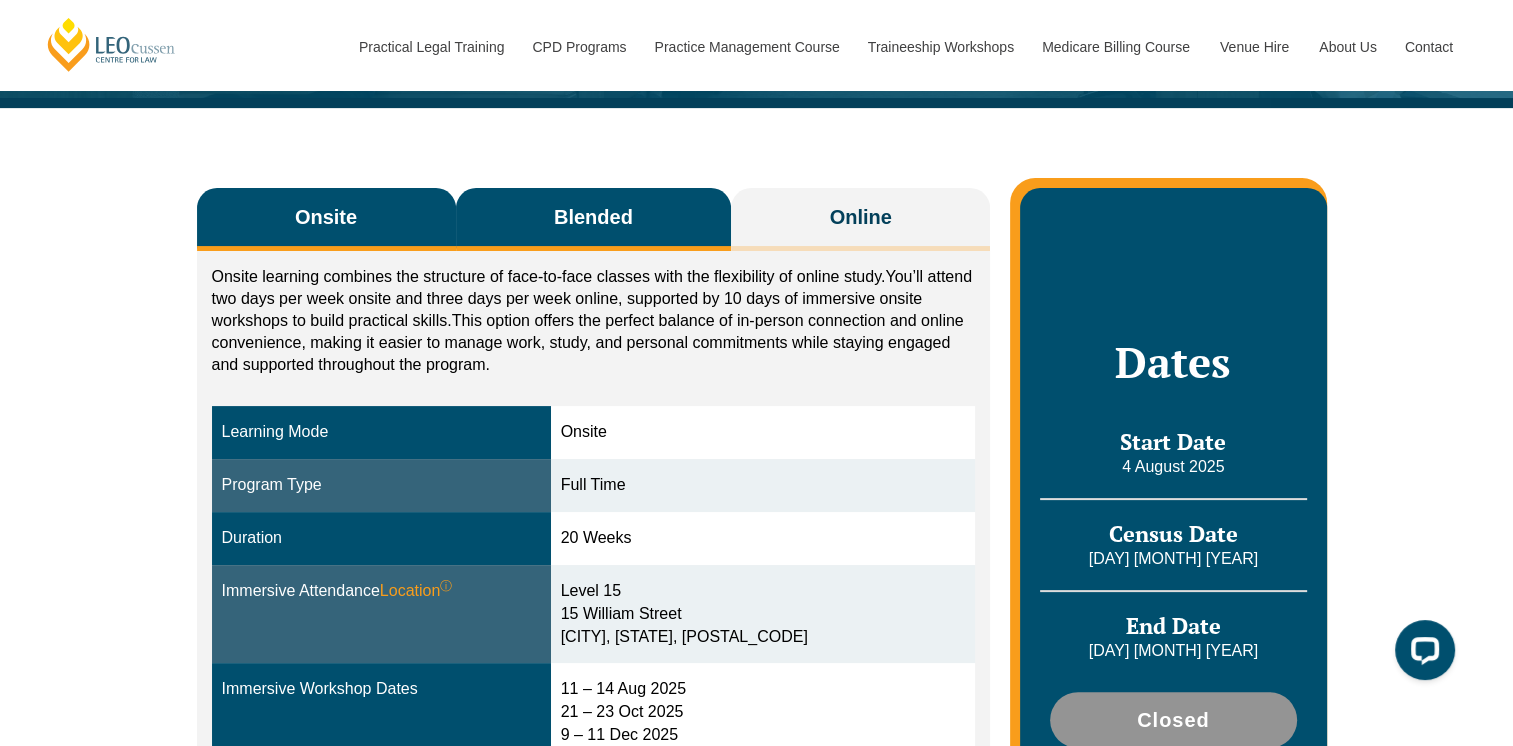 click on "Blended" at bounding box center (593, 217) 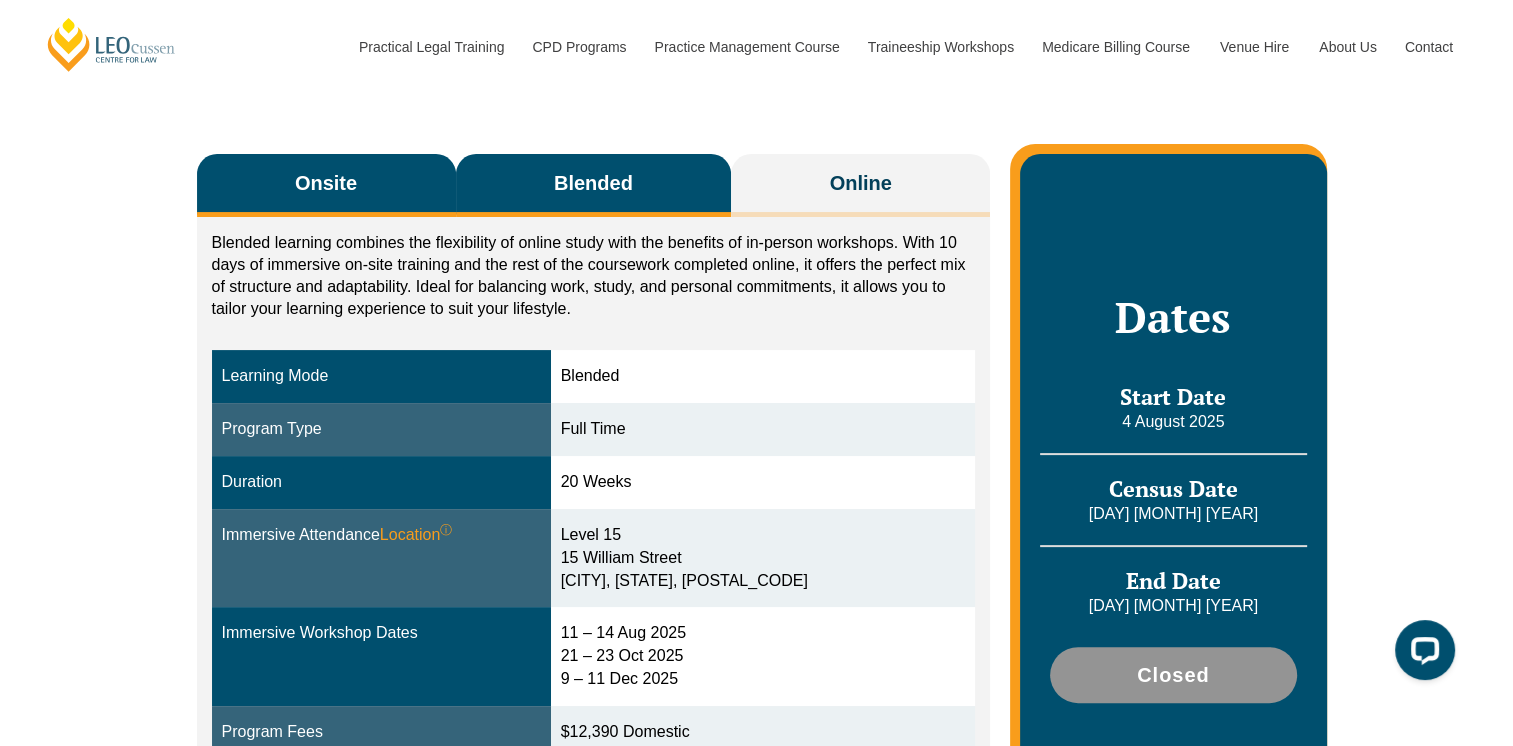 scroll, scrollTop: 338, scrollLeft: 0, axis: vertical 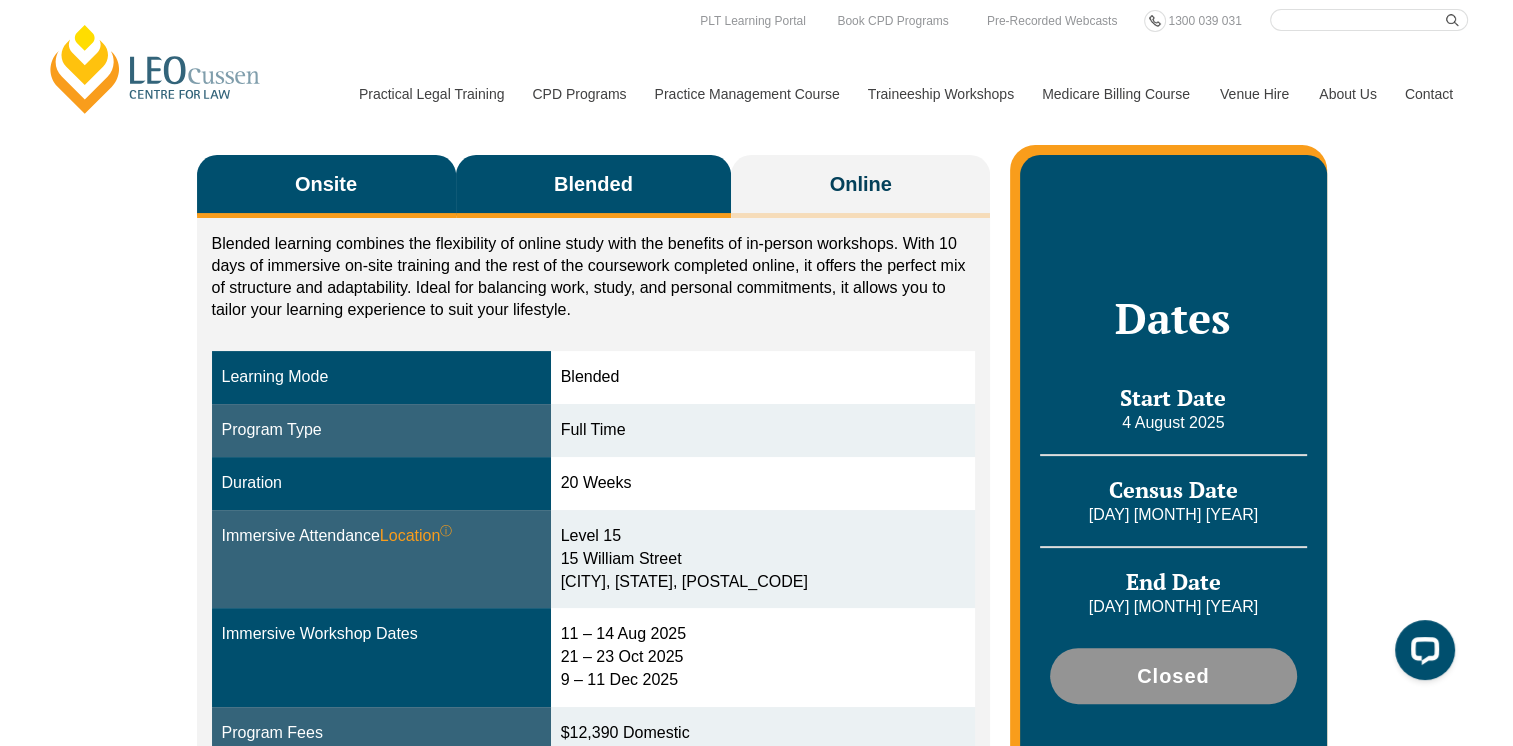 click on "Onsite" at bounding box center (326, 186) 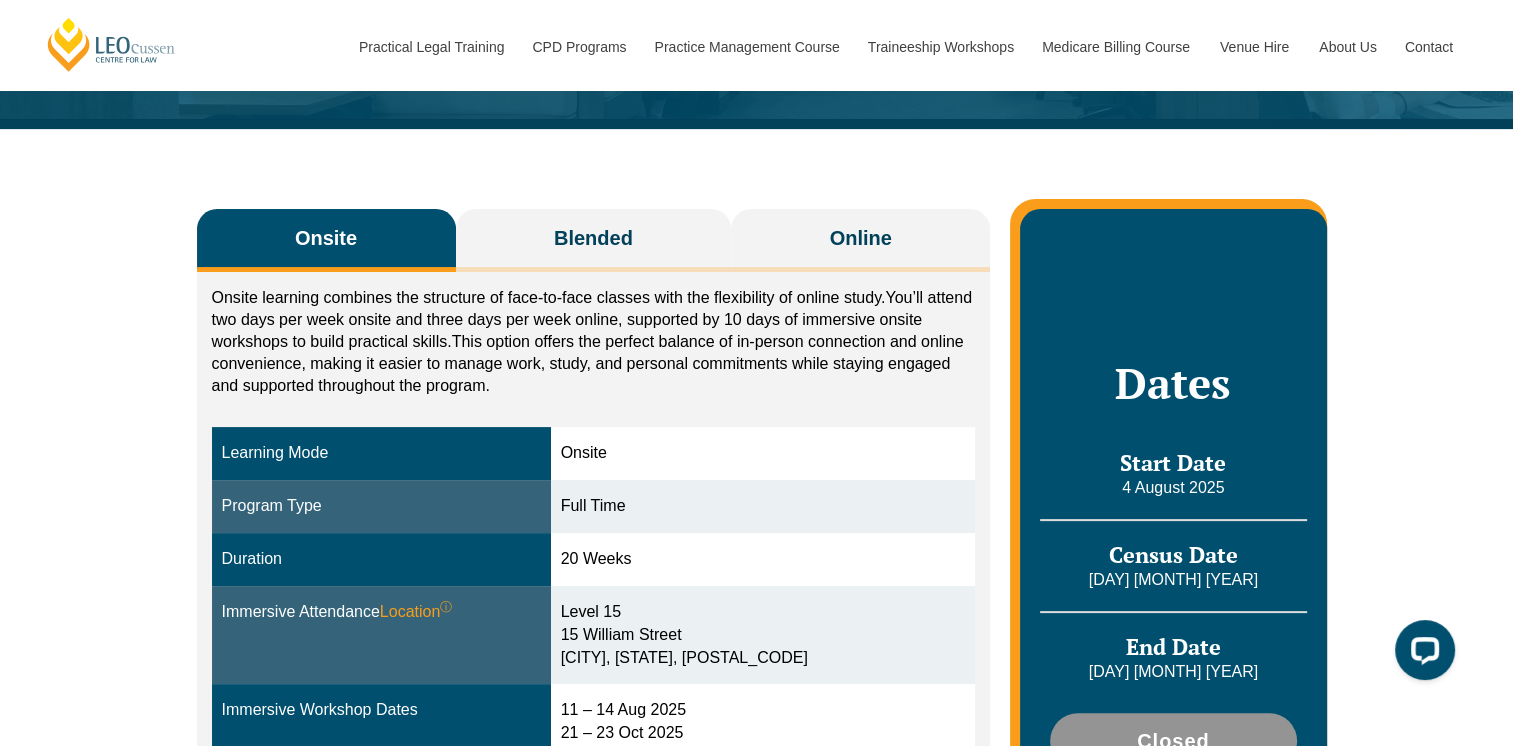 scroll, scrollTop: 257, scrollLeft: 0, axis: vertical 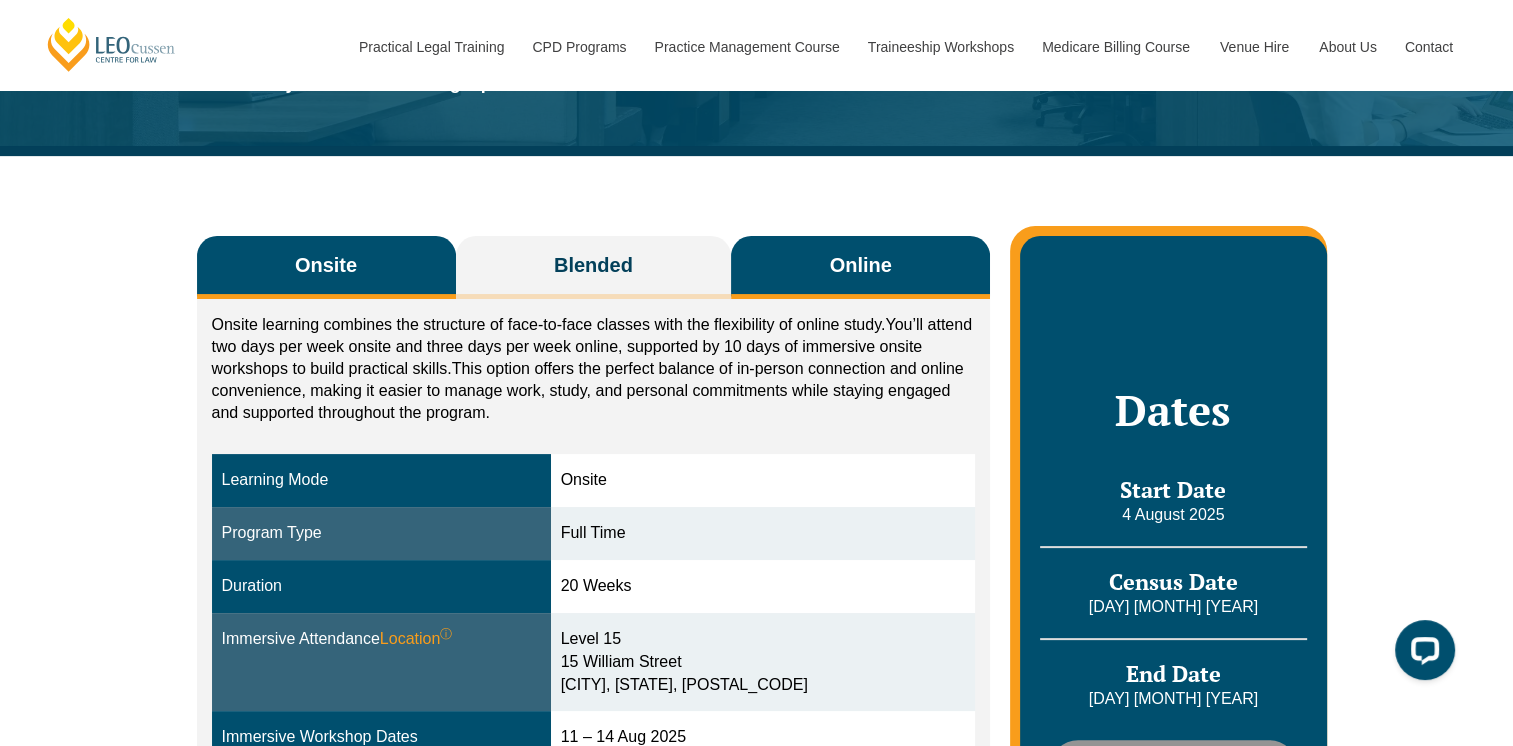 click on "Online" at bounding box center [861, 265] 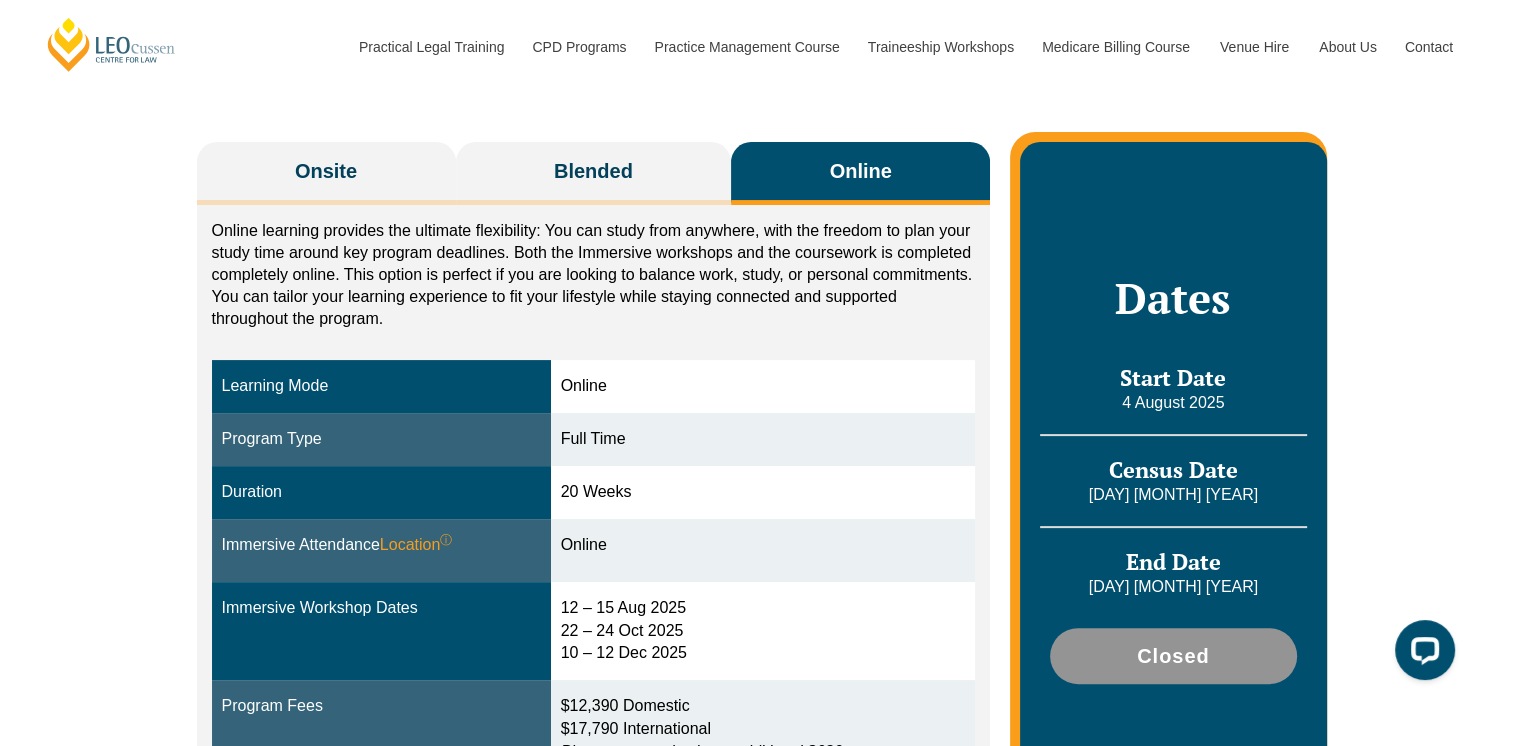 scroll, scrollTop: 384, scrollLeft: 0, axis: vertical 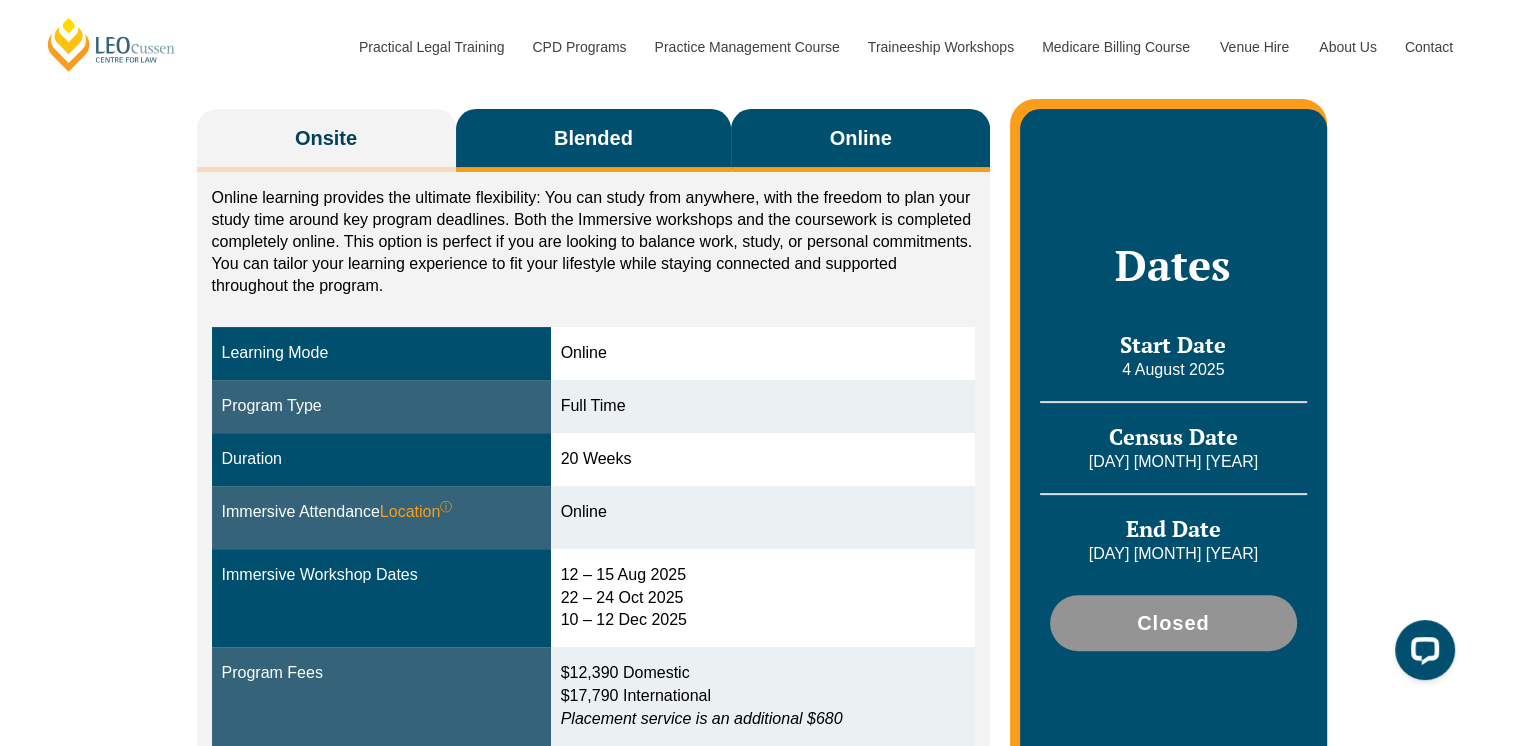 click on "Blended" at bounding box center (593, 138) 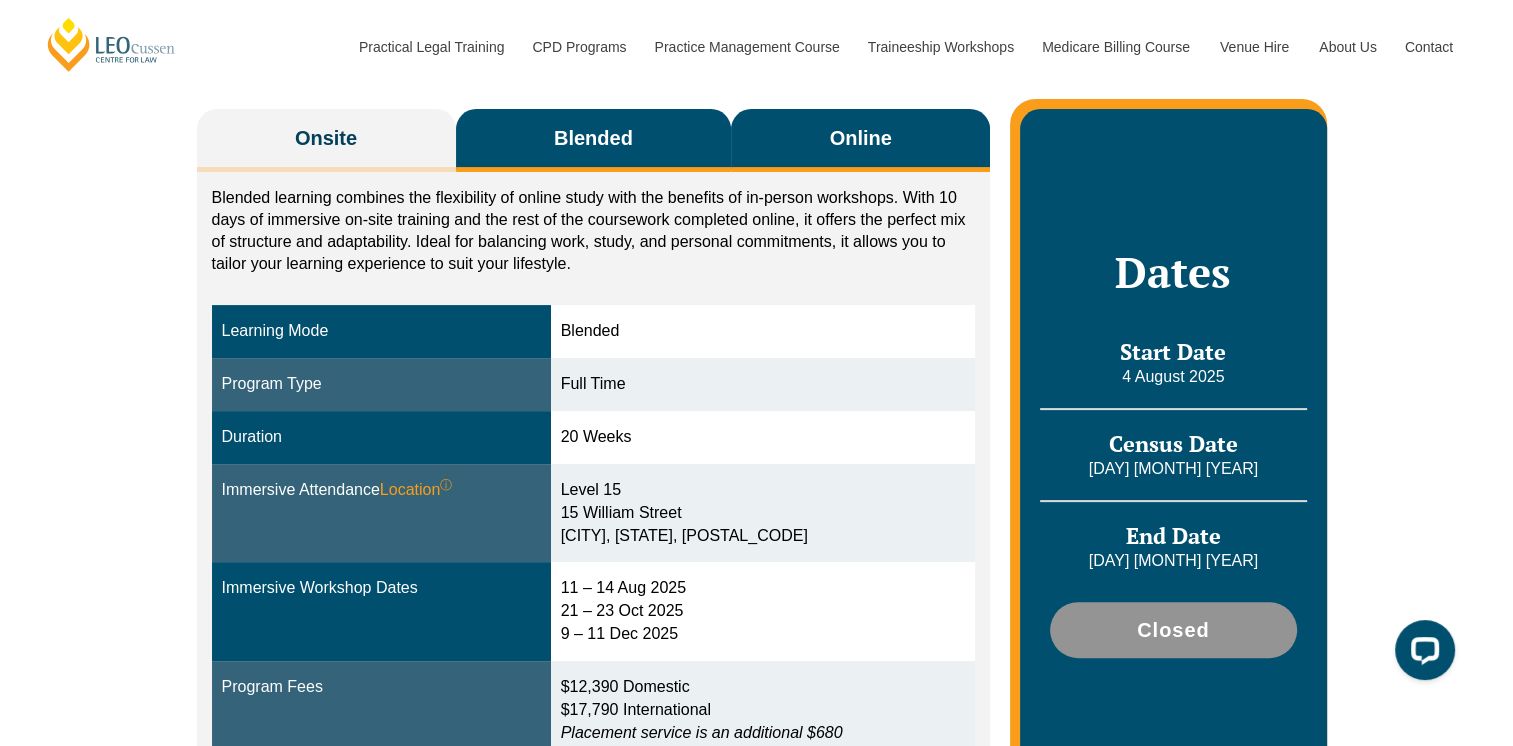 click on "Online" at bounding box center (860, 140) 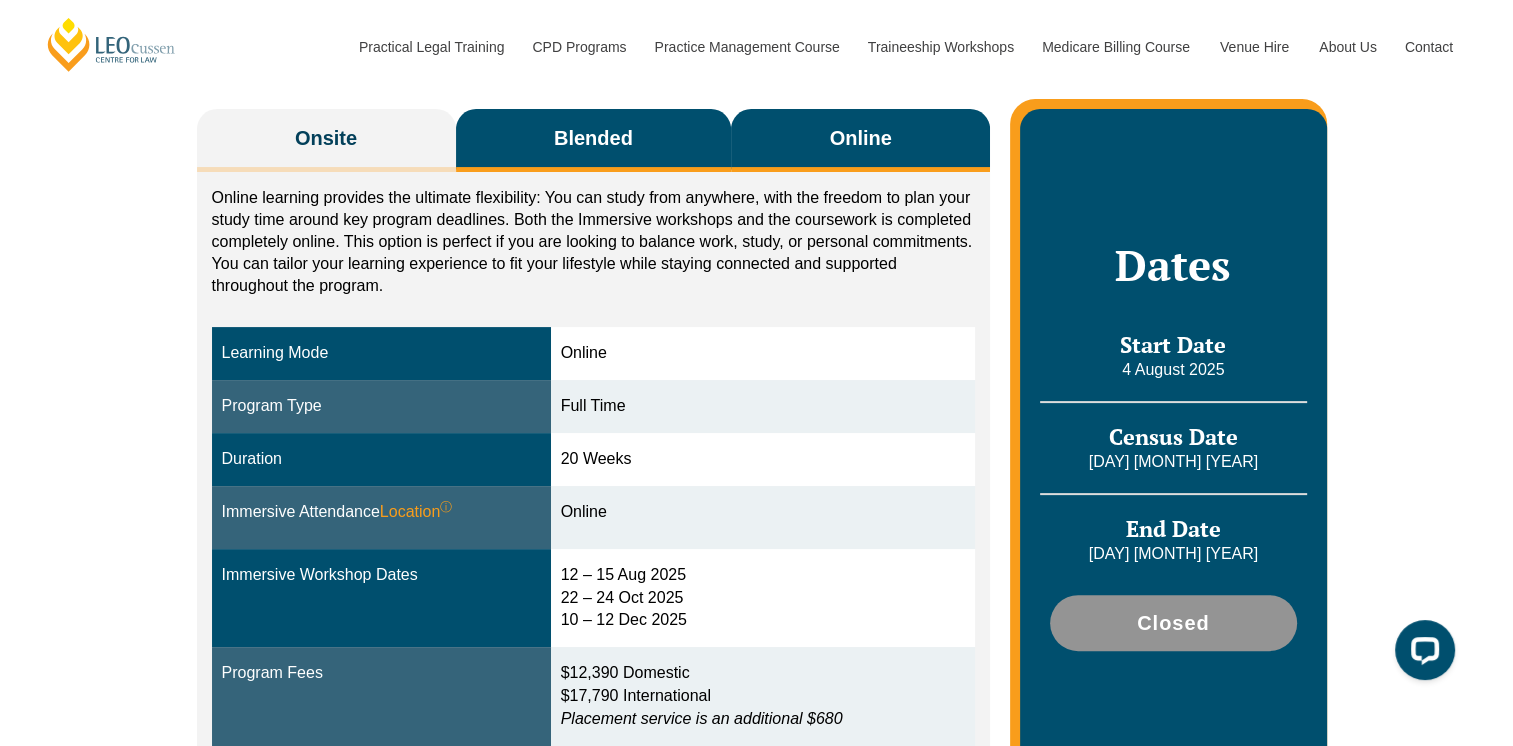 click on "Blended" at bounding box center [594, 140] 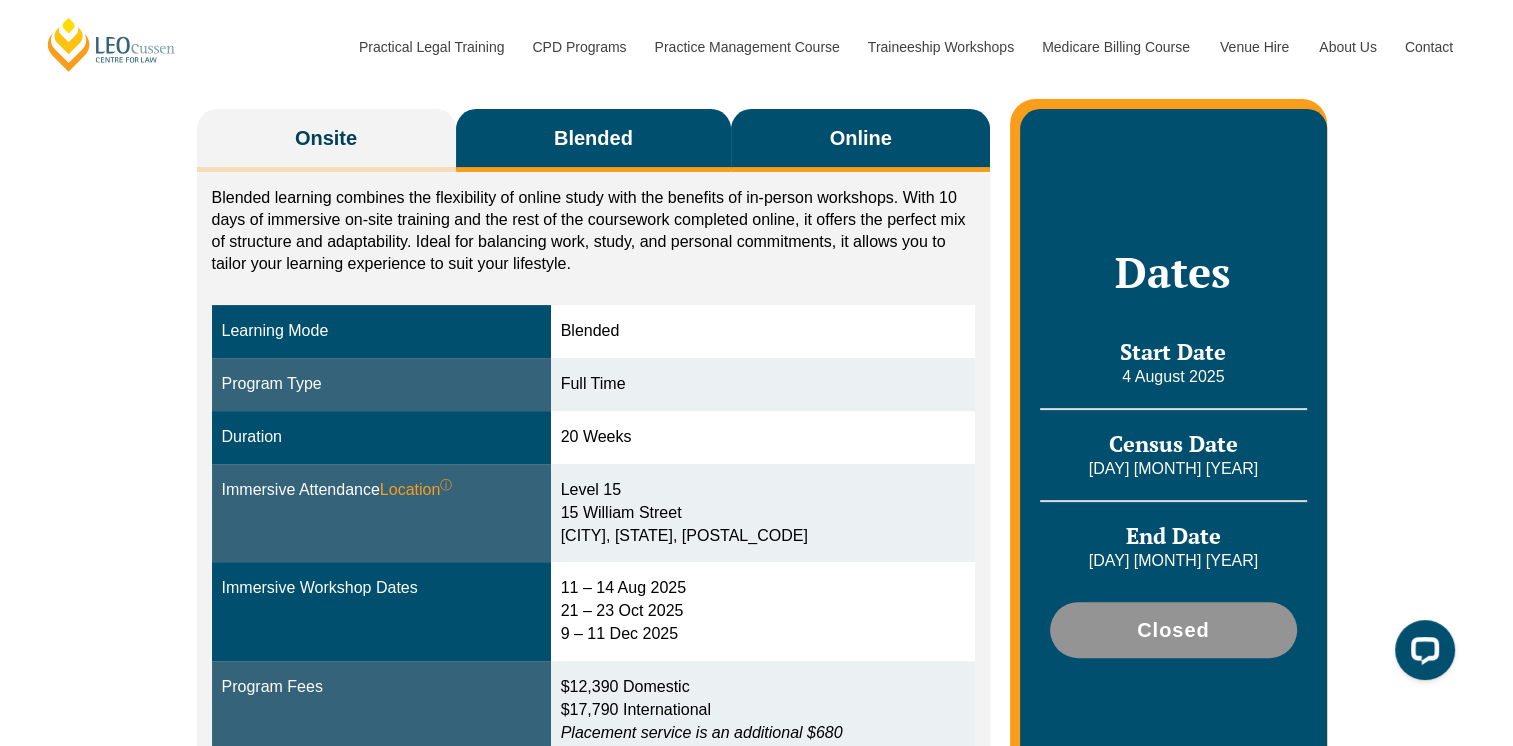 click on "Online" at bounding box center [860, 140] 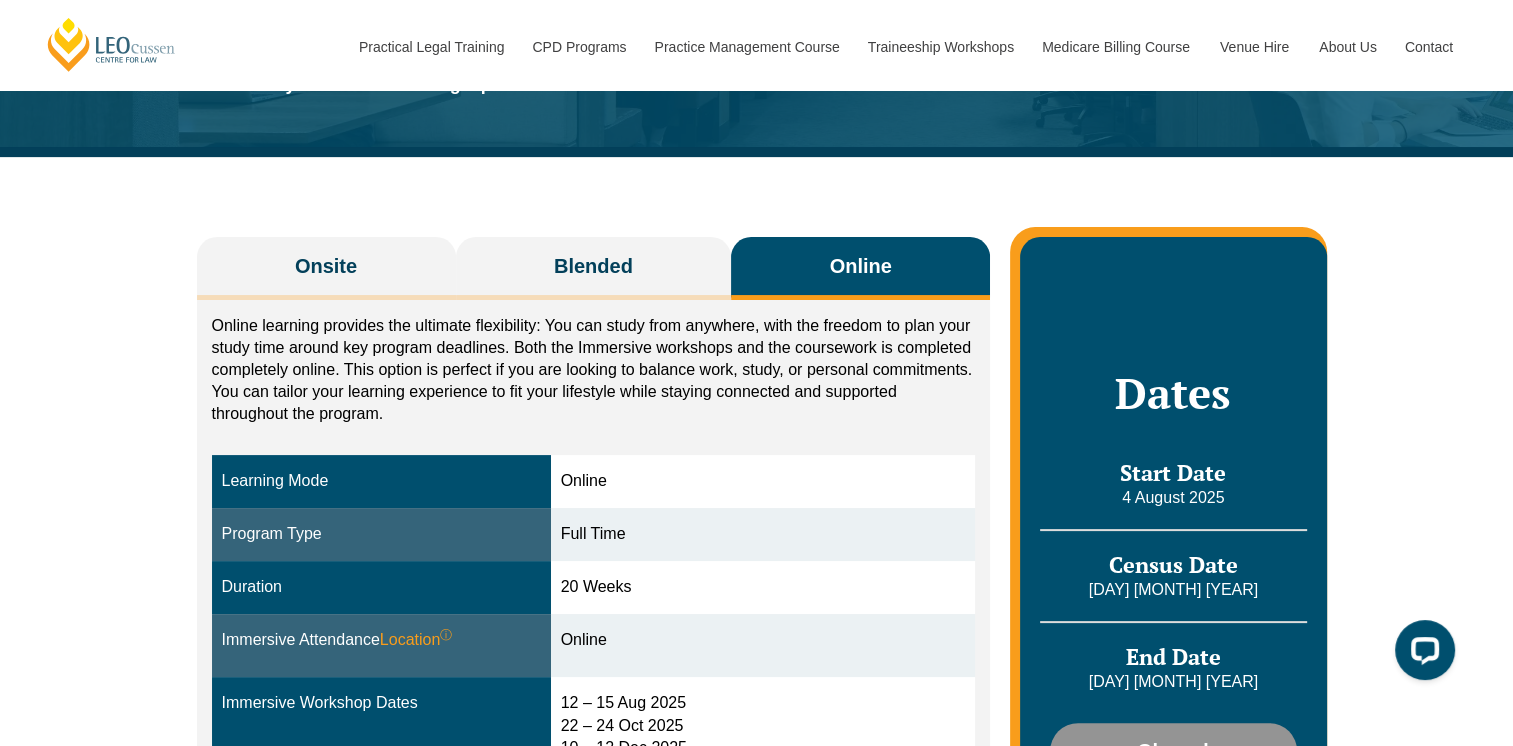 scroll, scrollTop: 86, scrollLeft: 0, axis: vertical 